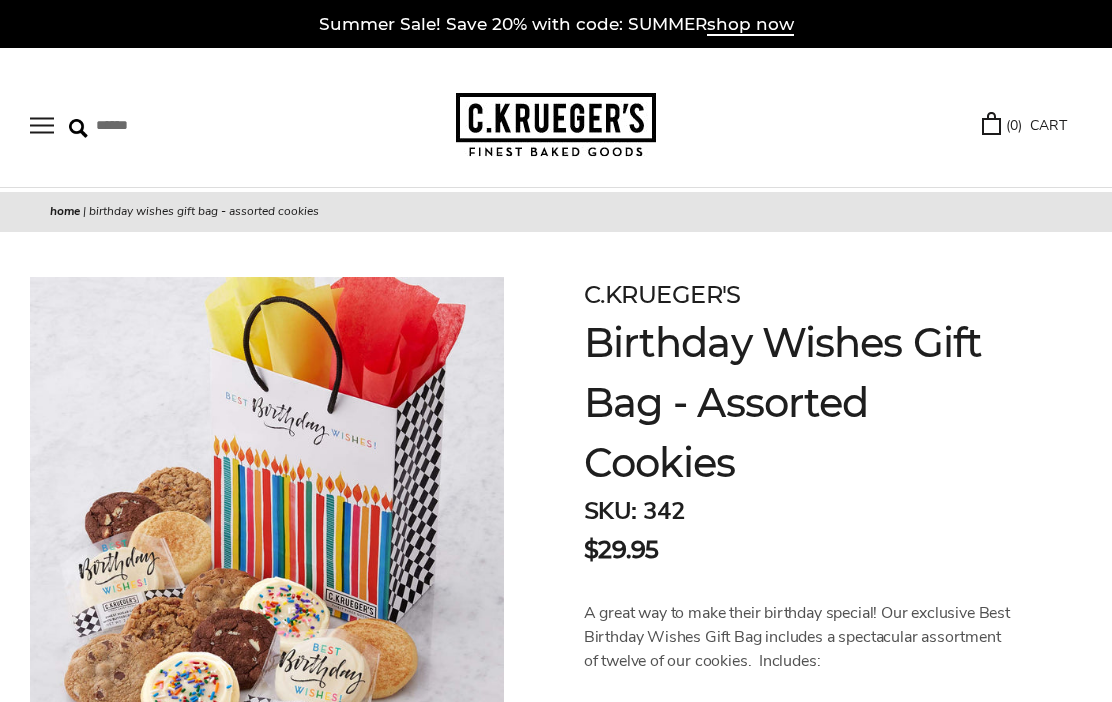 scroll, scrollTop: 0, scrollLeft: 0, axis: both 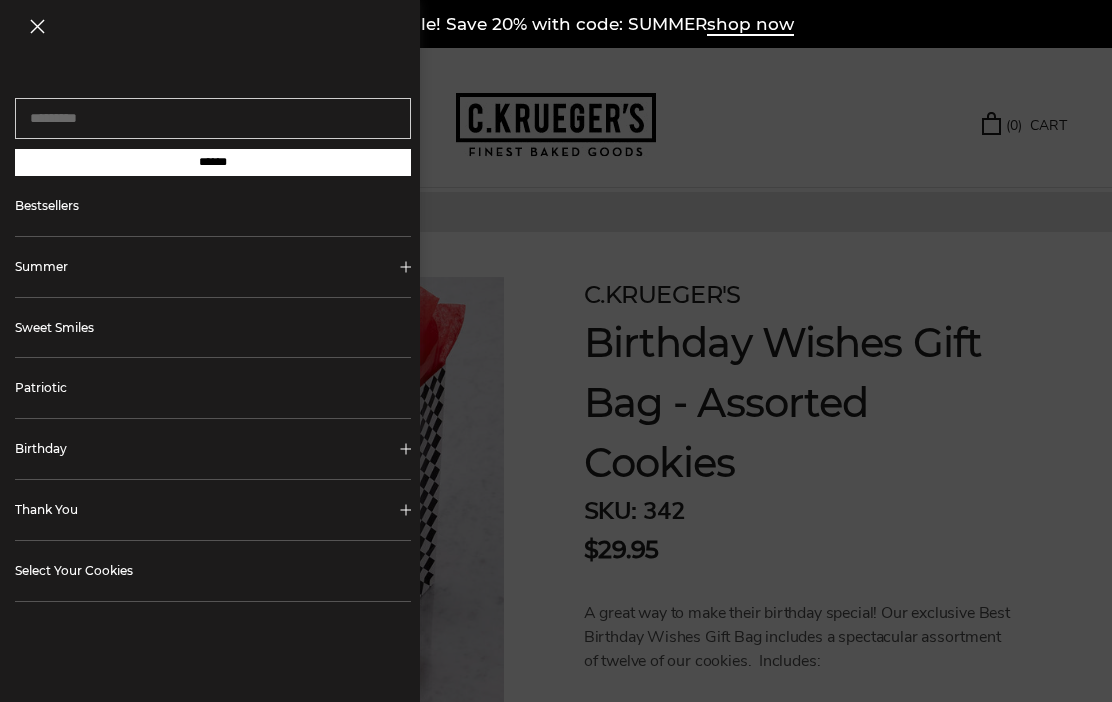 click on "Birthday" at bounding box center [213, 449] 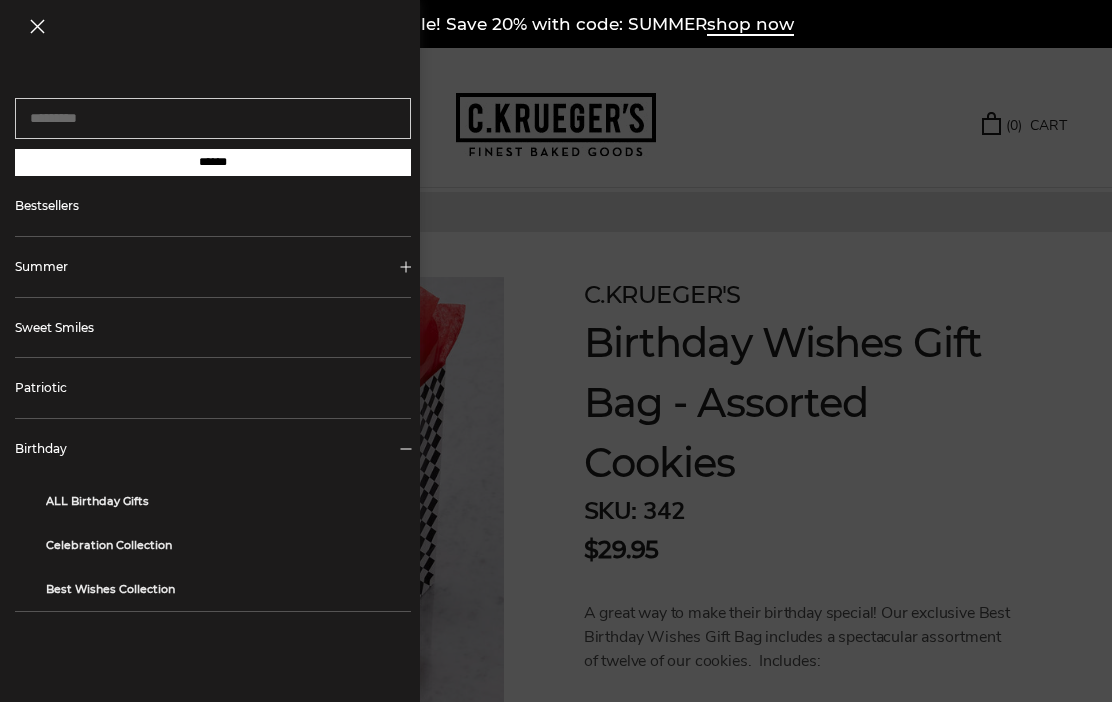click on "ALL Birthday Gifts" at bounding box center [221, 501] 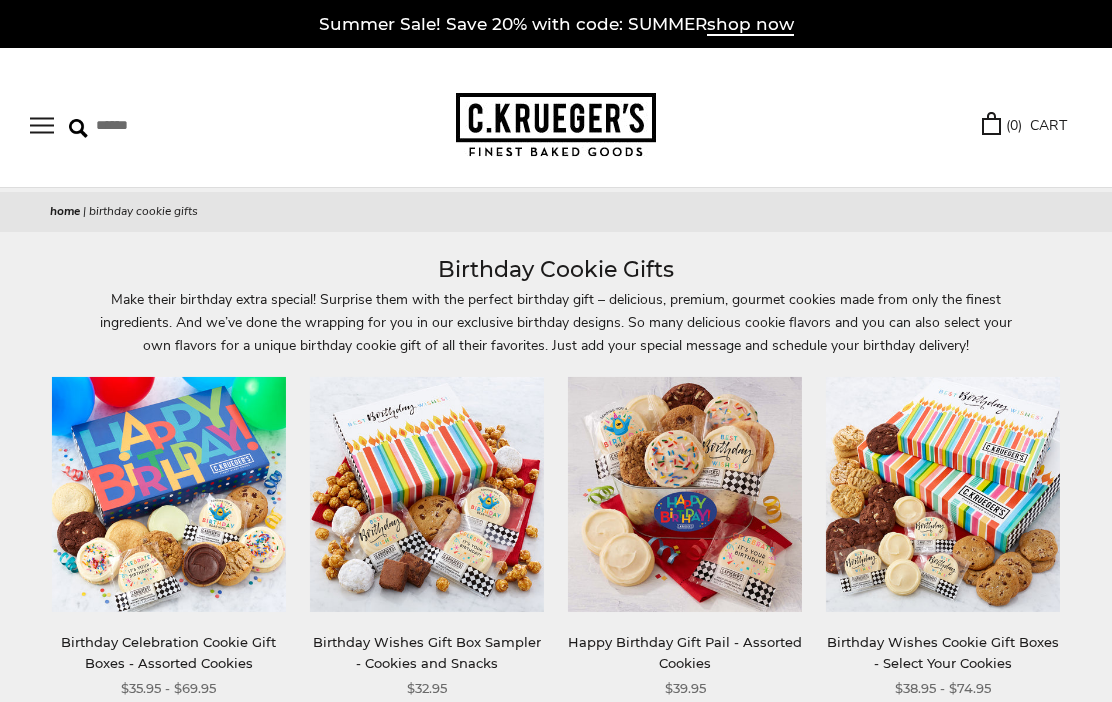 scroll, scrollTop: 0, scrollLeft: 0, axis: both 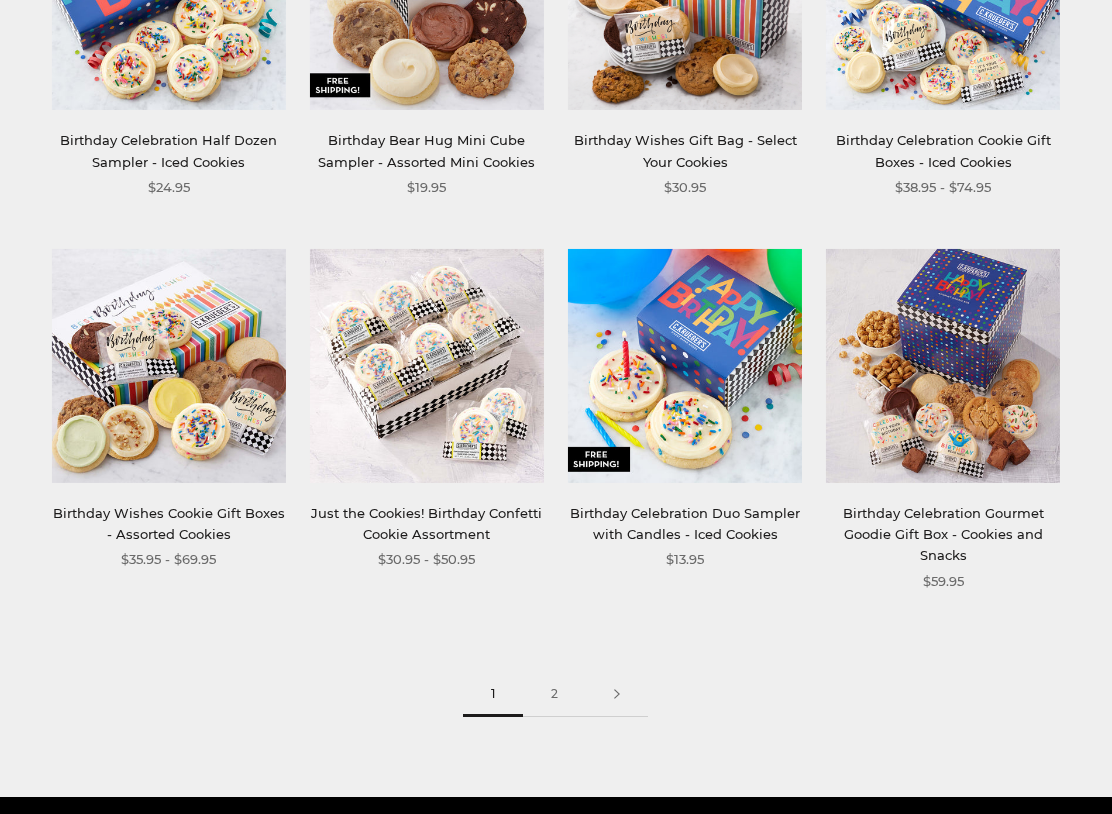click at bounding box center [427, 365] 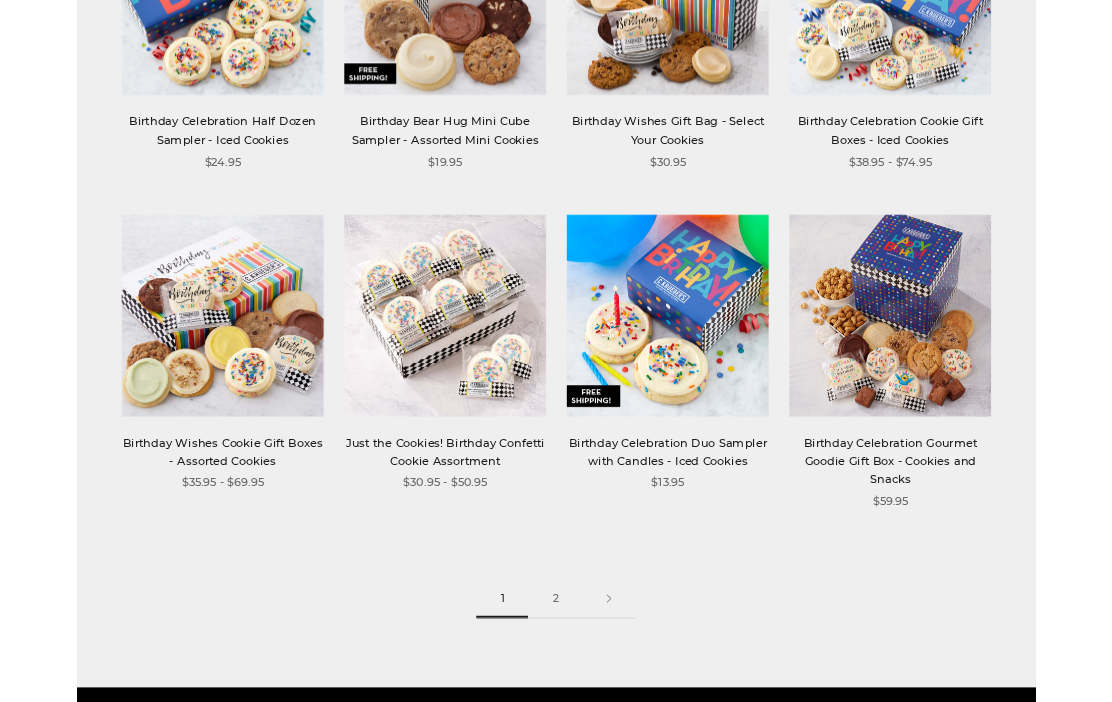 scroll, scrollTop: 2047, scrollLeft: 0, axis: vertical 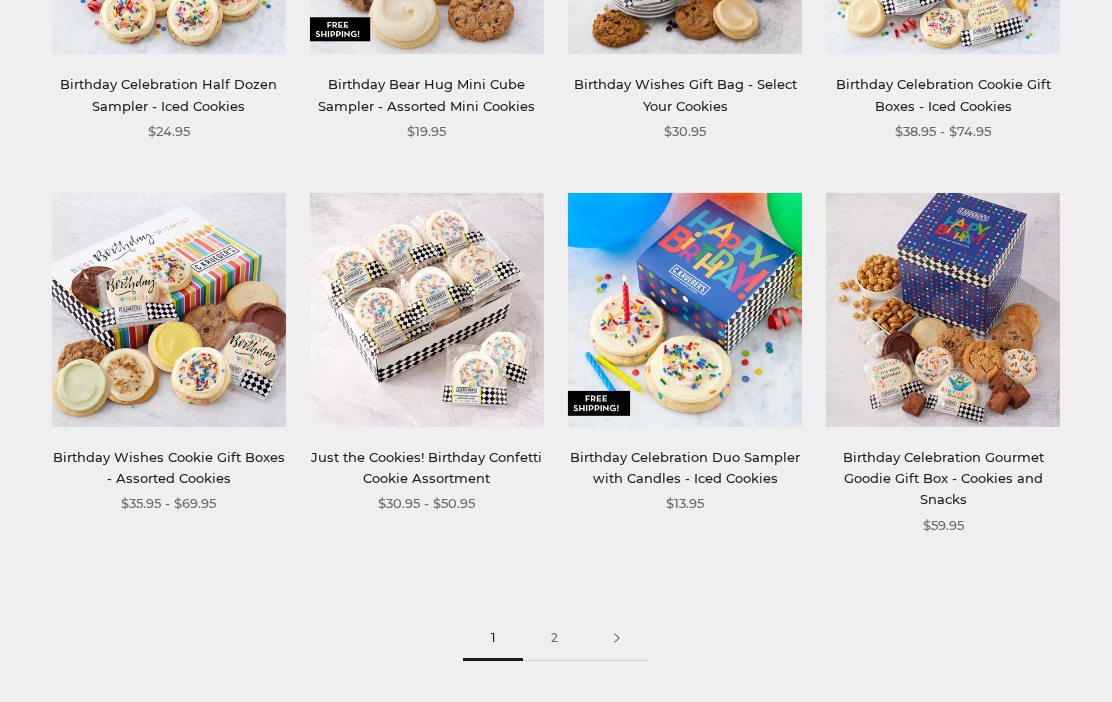 click at bounding box center (943, 309) 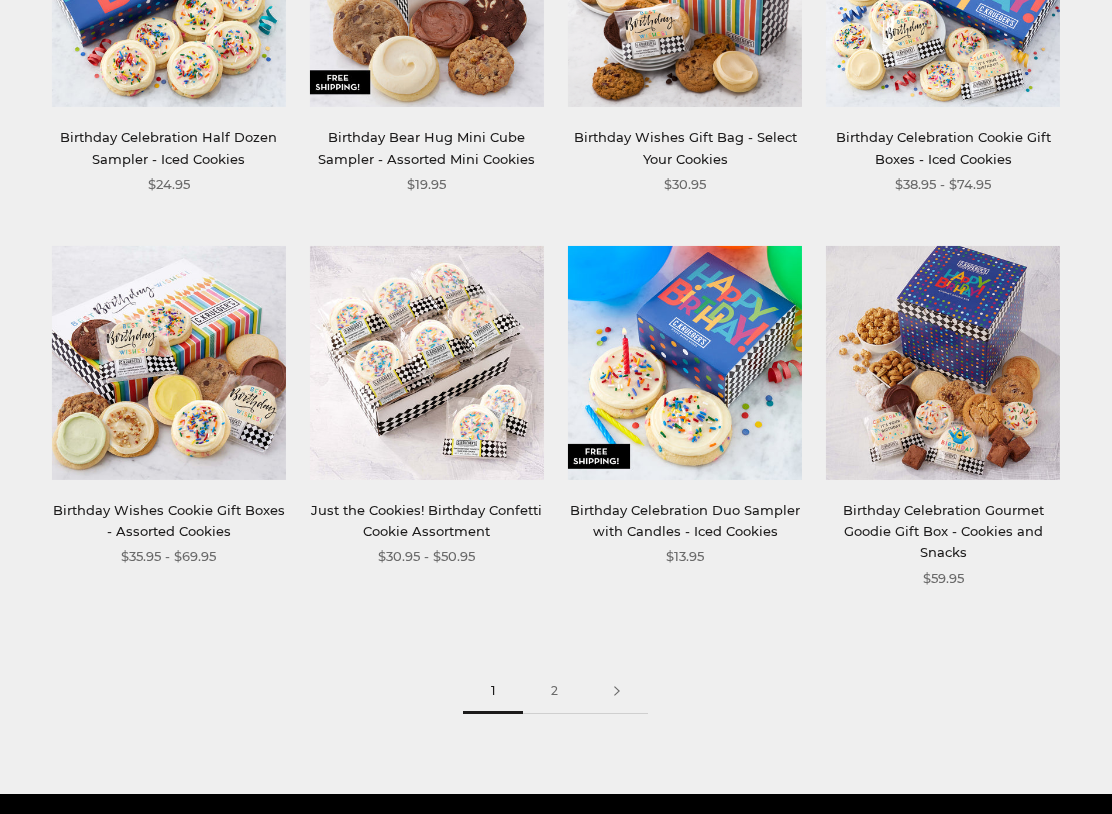 scroll, scrollTop: 2101, scrollLeft: 0, axis: vertical 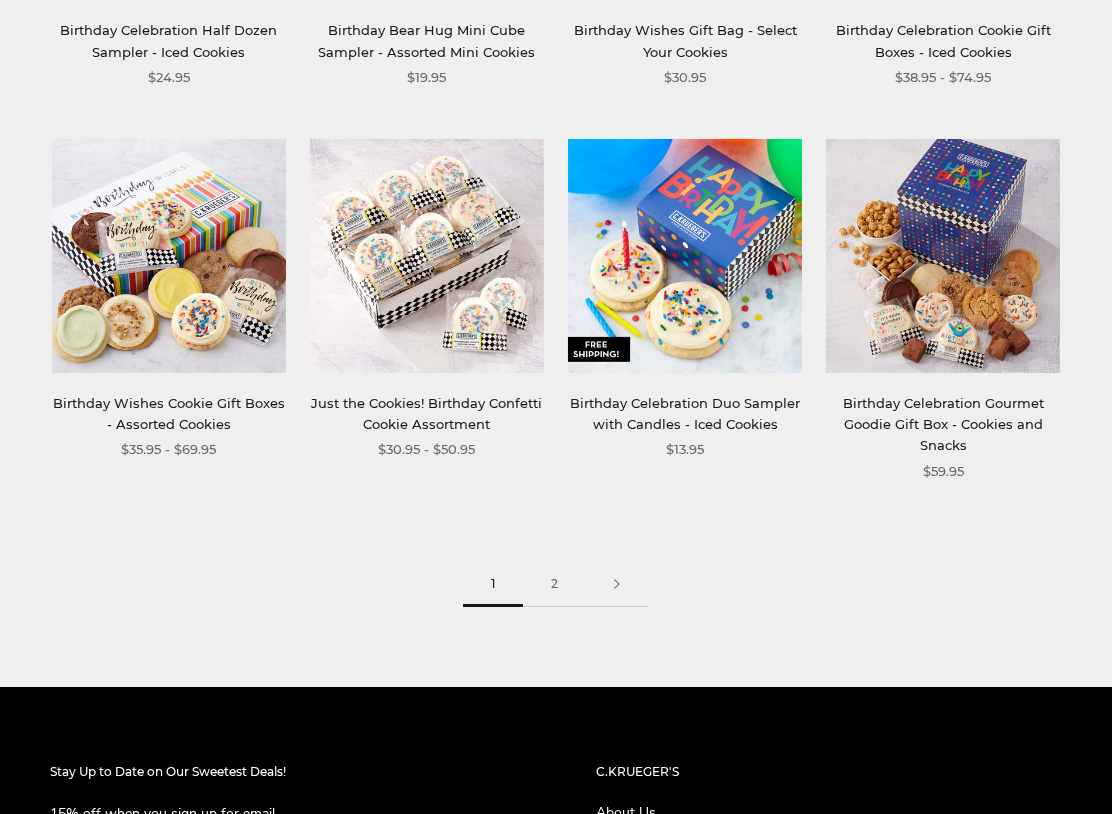 click on "Birthday Wishes Cookie Gift Boxes - Assorted Cookies" at bounding box center (169, 413) 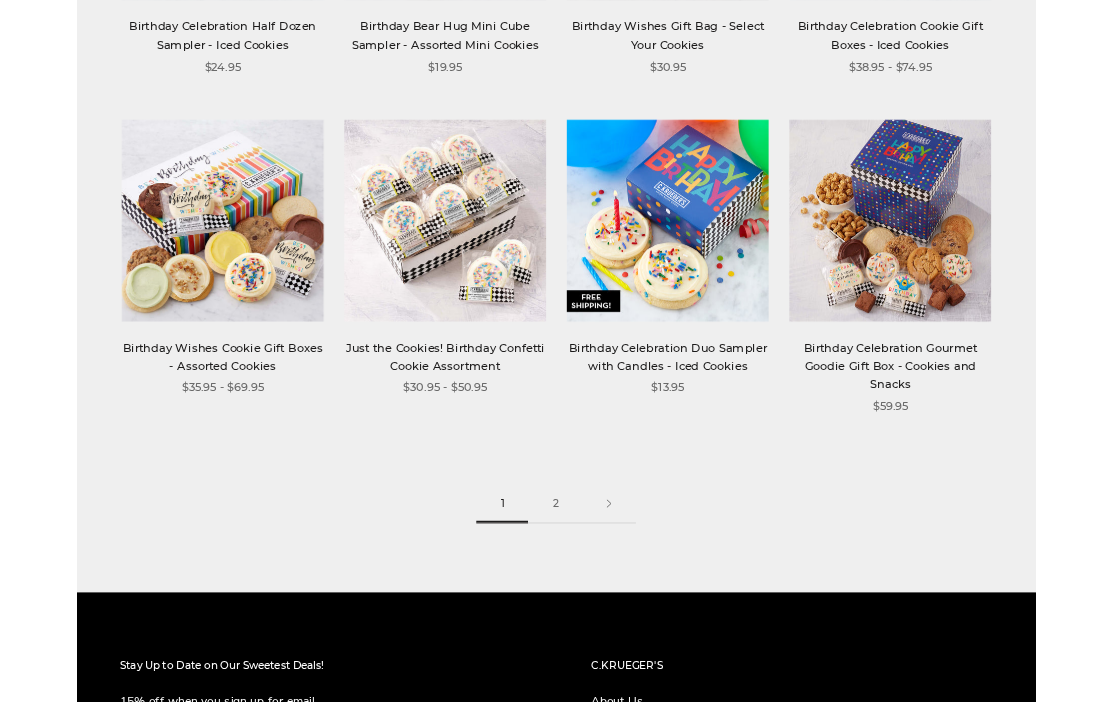 scroll, scrollTop: 2157, scrollLeft: 0, axis: vertical 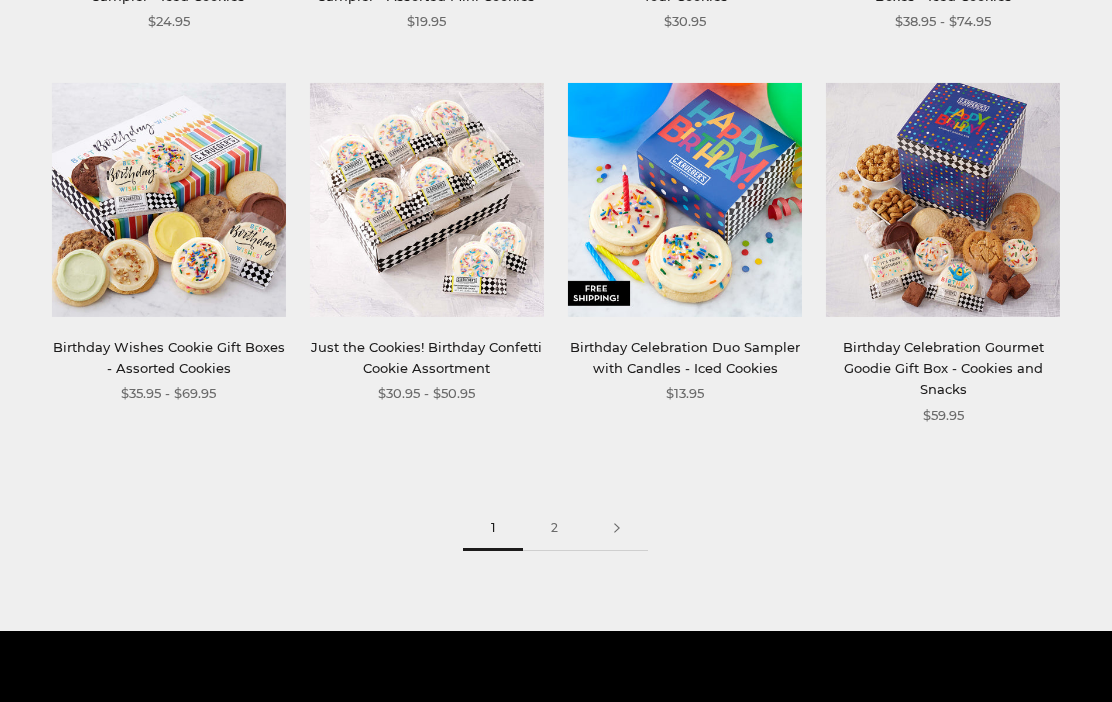 click at bounding box center [617, 528] 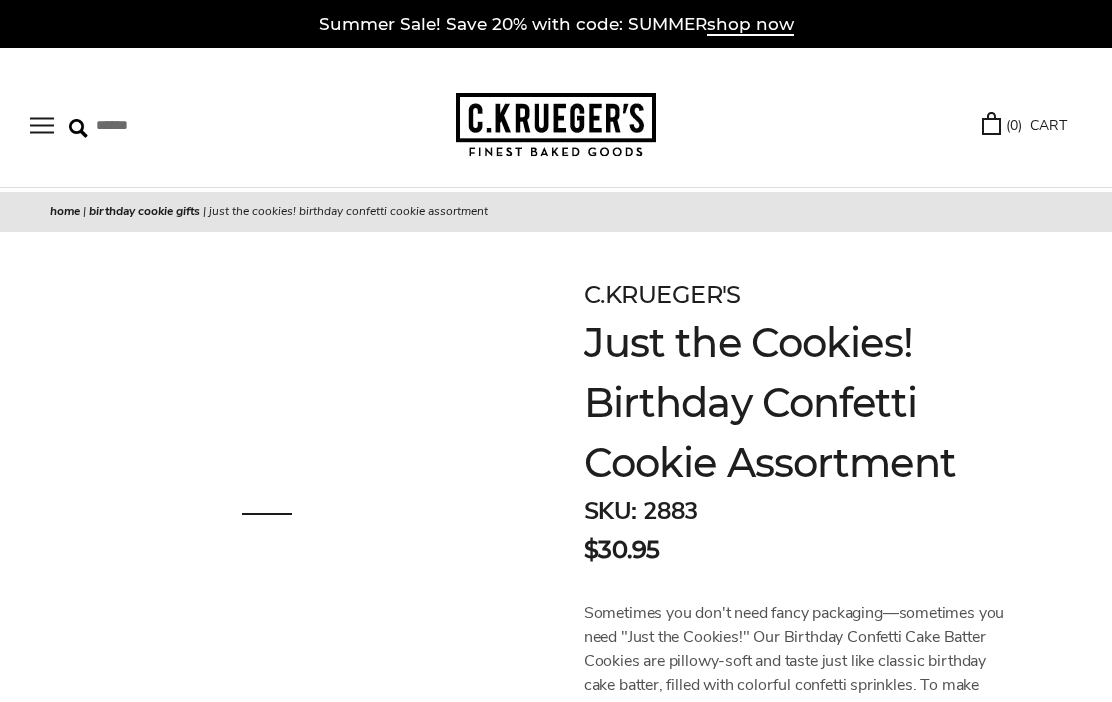 scroll, scrollTop: 0, scrollLeft: 0, axis: both 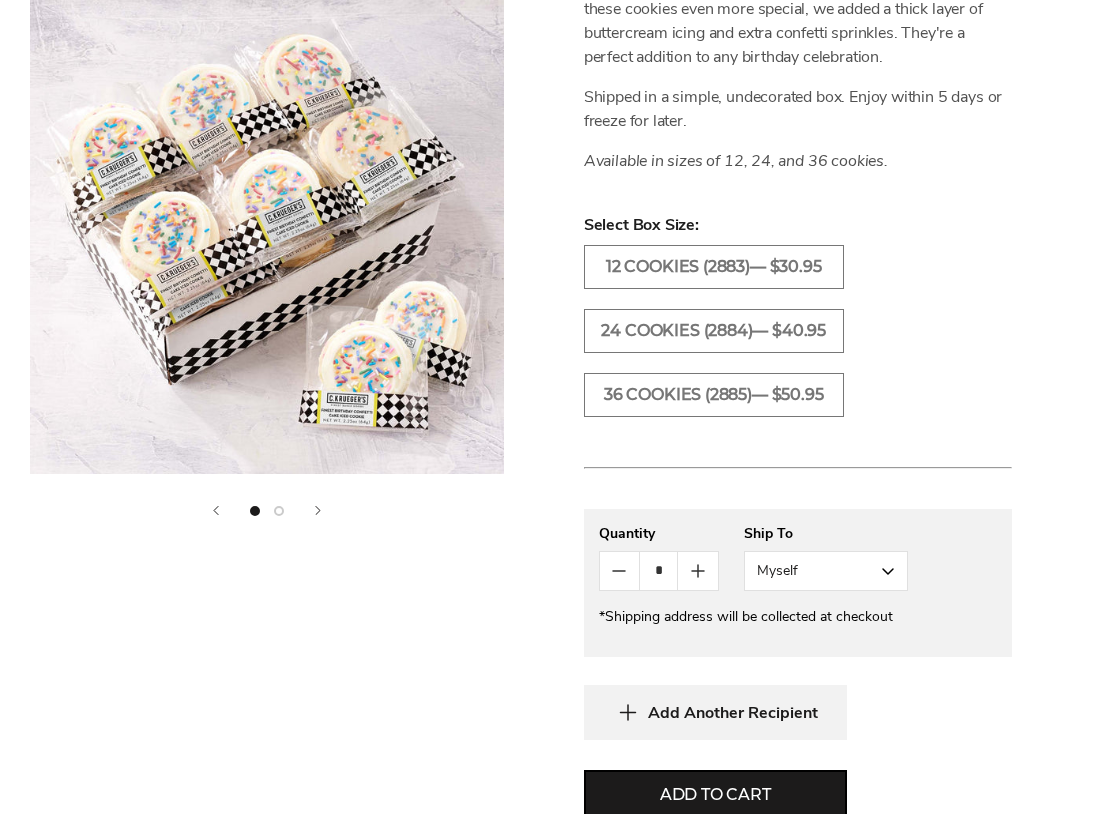 click on "36 COOKIES (2885)— $50.95" at bounding box center (714, 395) 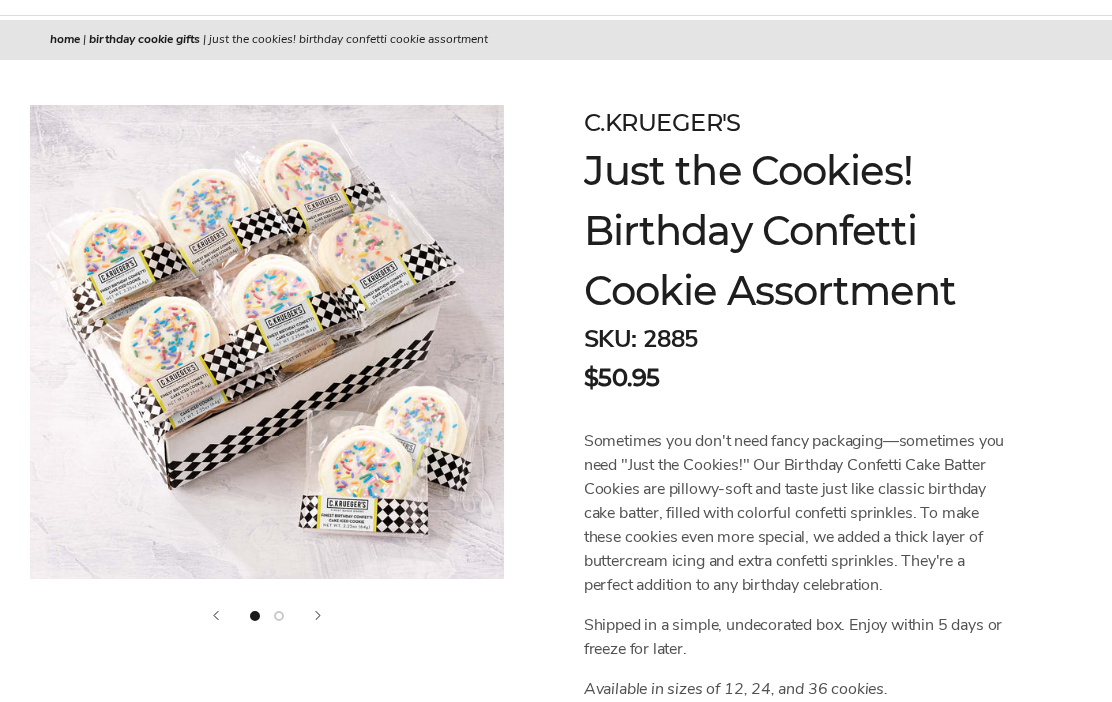 scroll, scrollTop: 0, scrollLeft: 0, axis: both 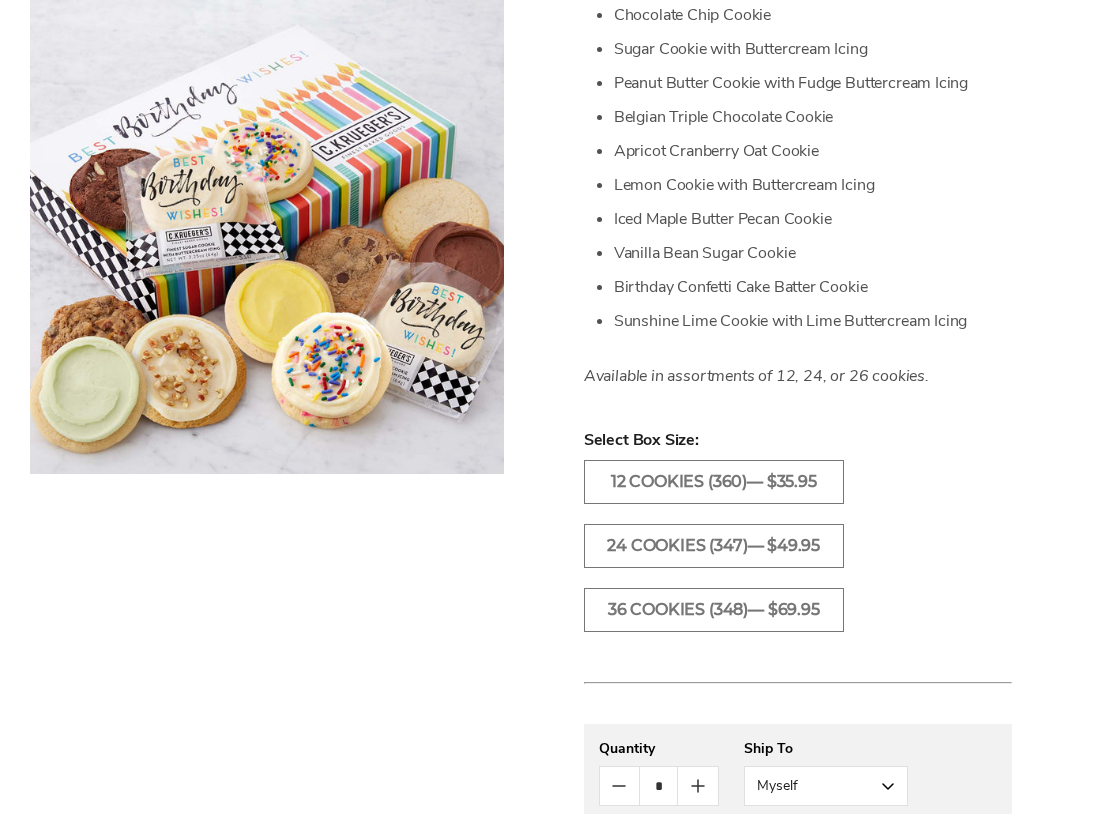 click on "36 Cookies (348)— $69.95" at bounding box center (714, 611) 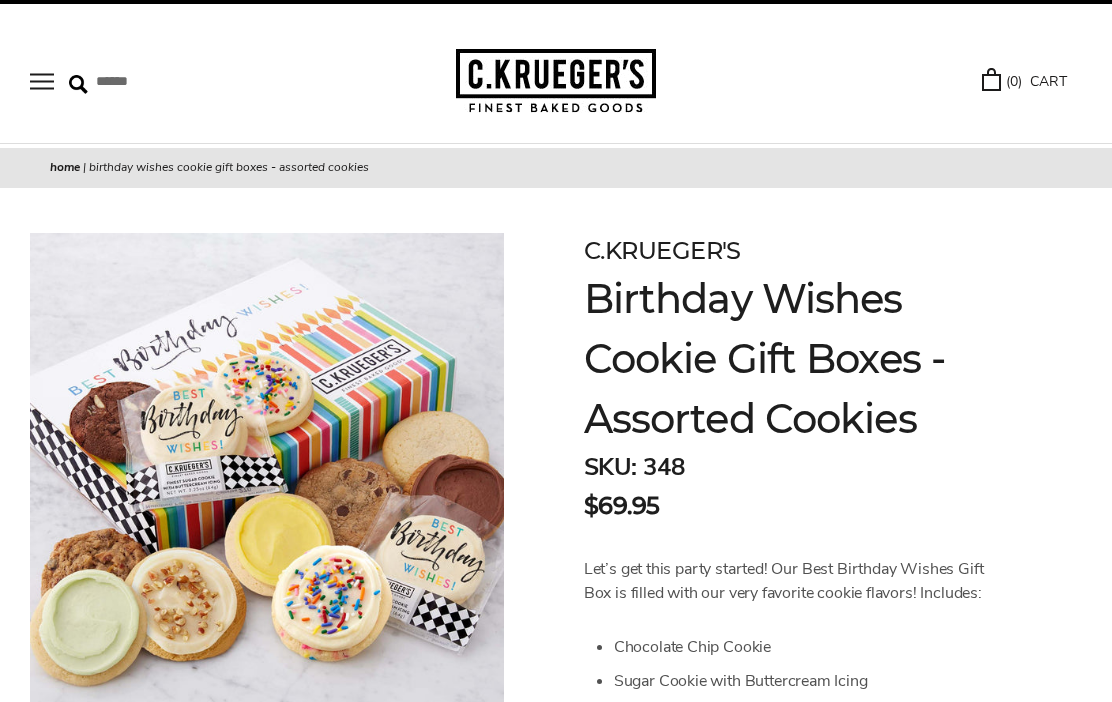 scroll, scrollTop: 0, scrollLeft: 0, axis: both 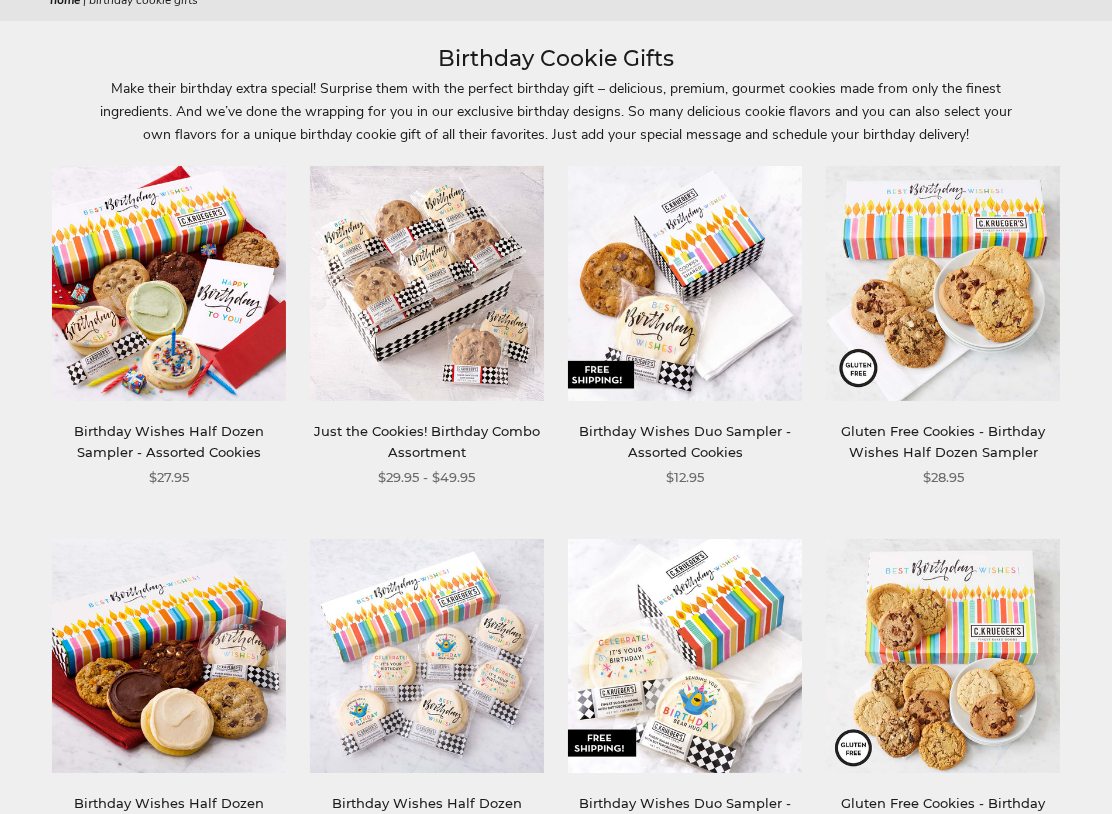 click on "Just the Cookies! Birthday Combo Assortment" at bounding box center (427, 441) 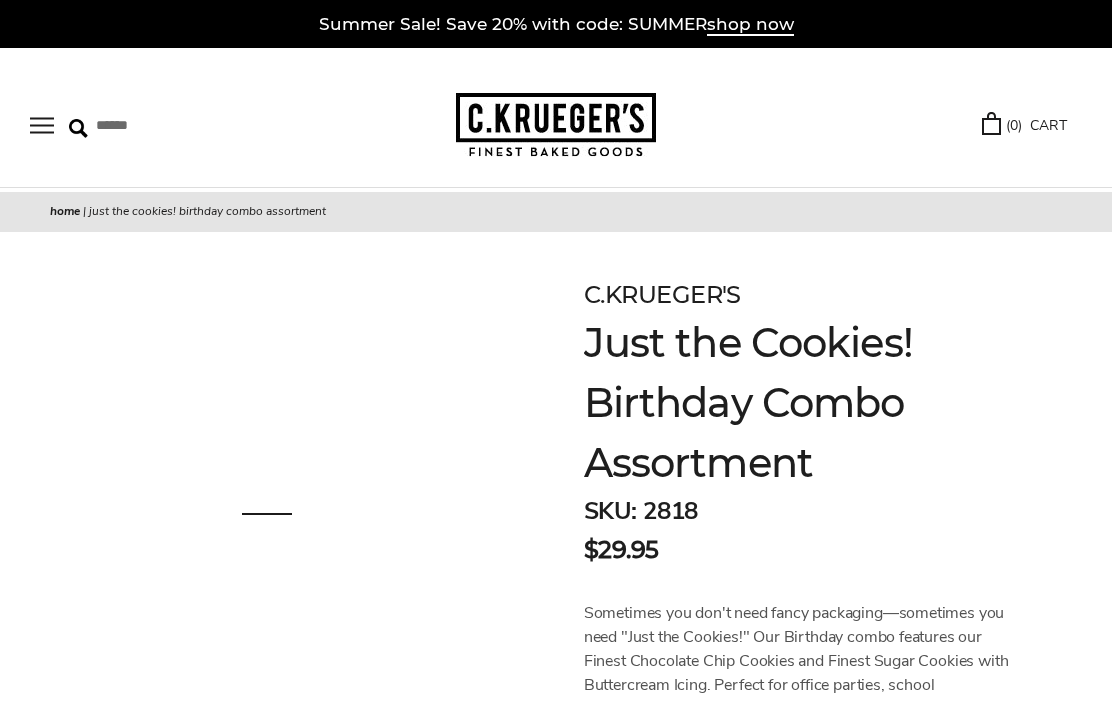 scroll, scrollTop: 0, scrollLeft: 0, axis: both 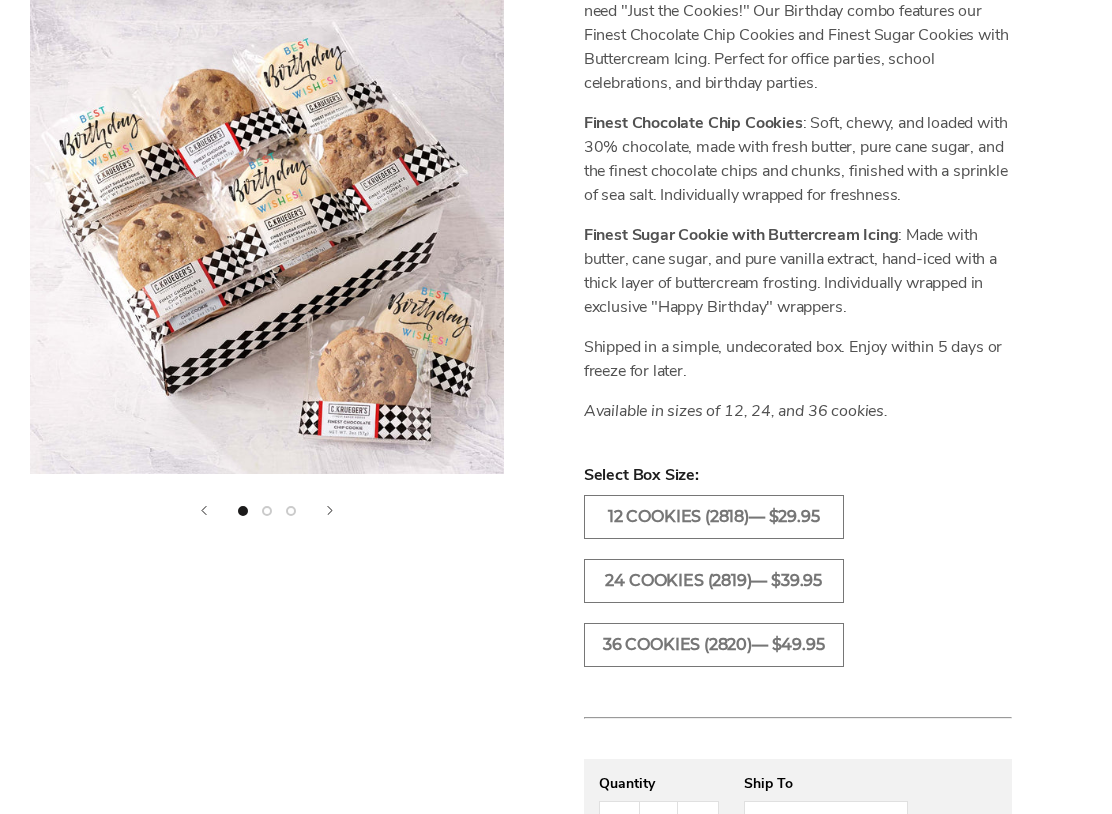 click on "36 COOKIES (2820)— $49.95" at bounding box center [714, 646] 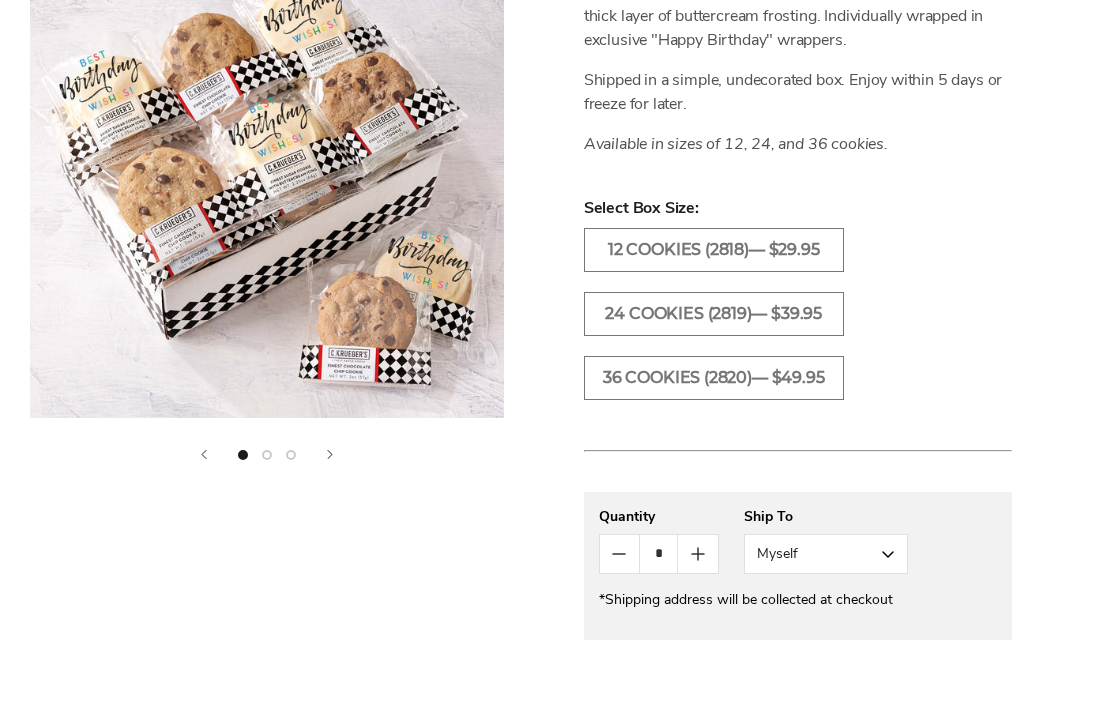 scroll, scrollTop: 893, scrollLeft: 0, axis: vertical 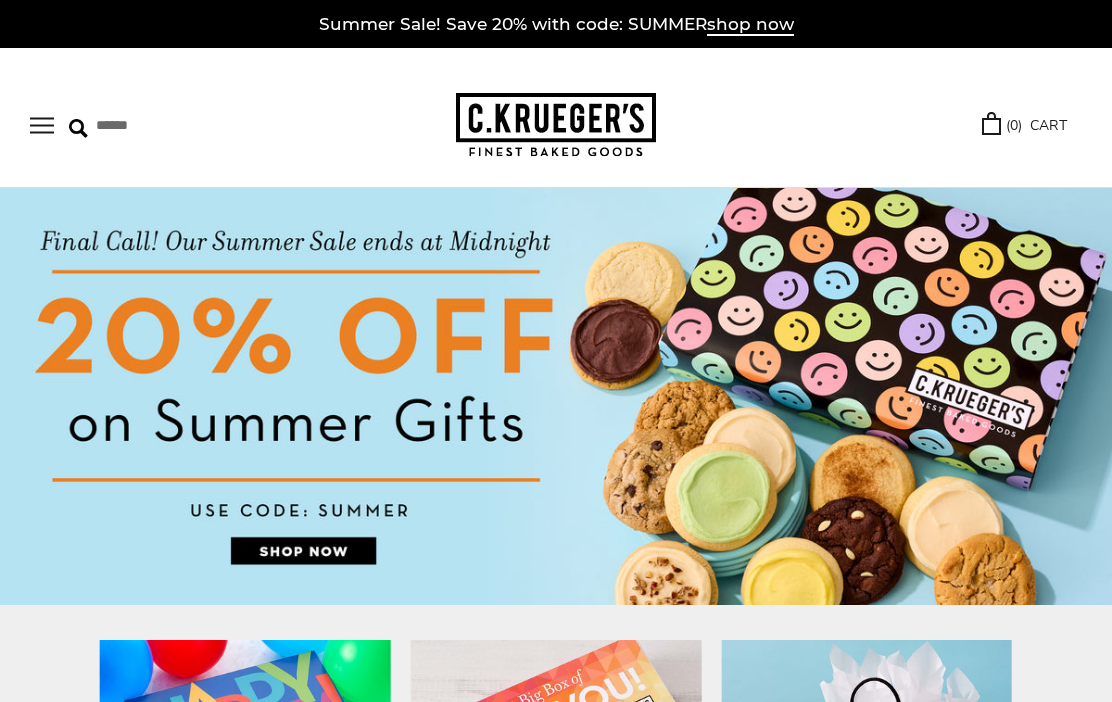 click at bounding box center [42, 125] 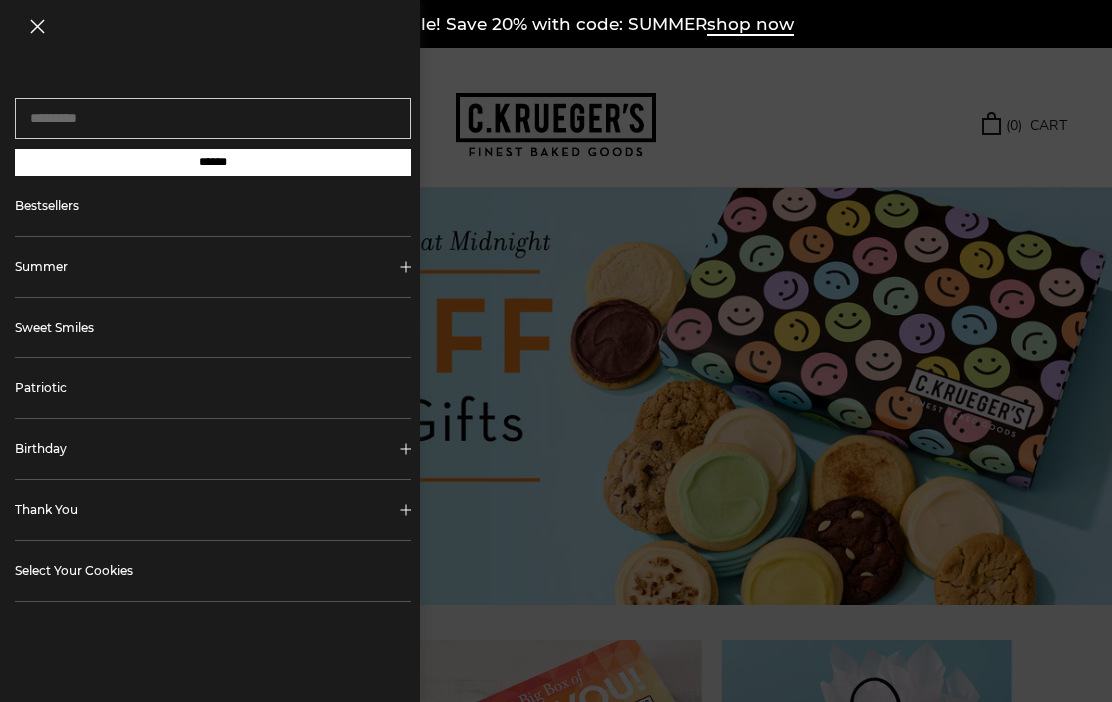 click on "Birthday" at bounding box center [213, 449] 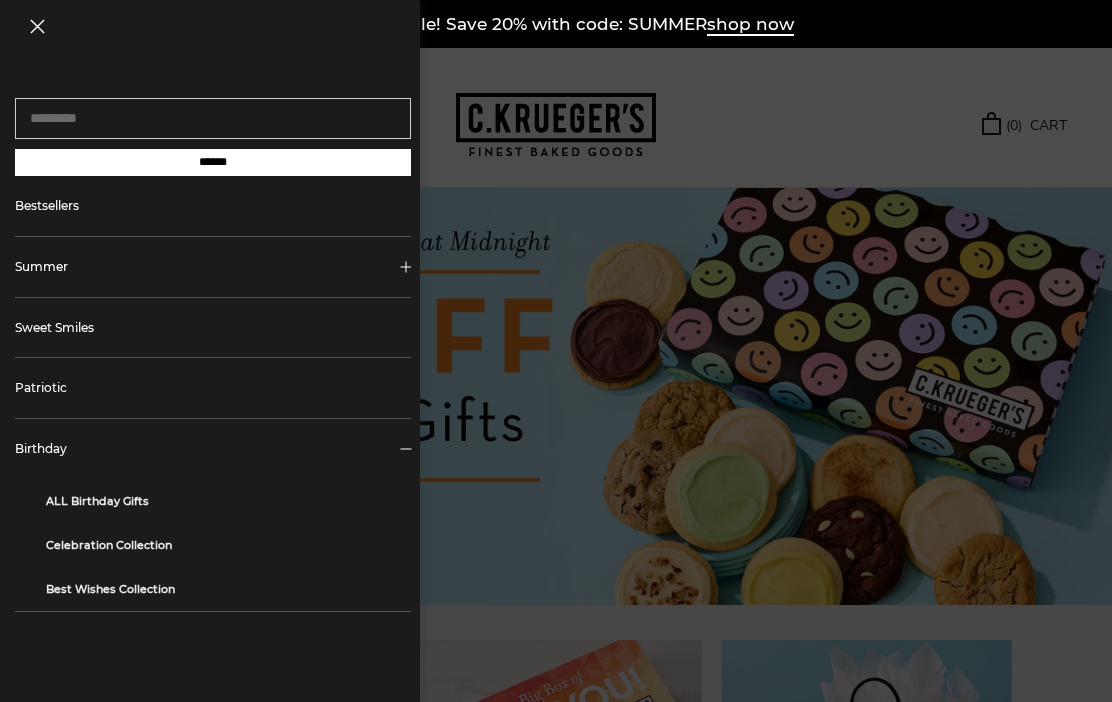 click on "ALL Birthday Gifts" at bounding box center [221, 501] 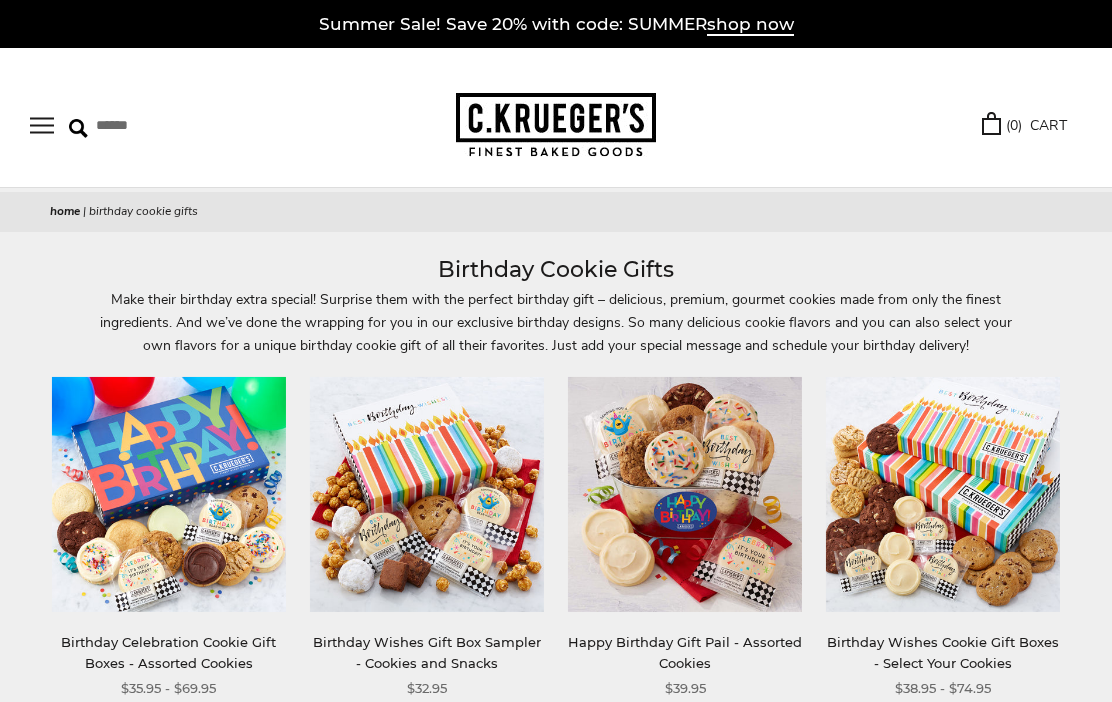scroll, scrollTop: 0, scrollLeft: 0, axis: both 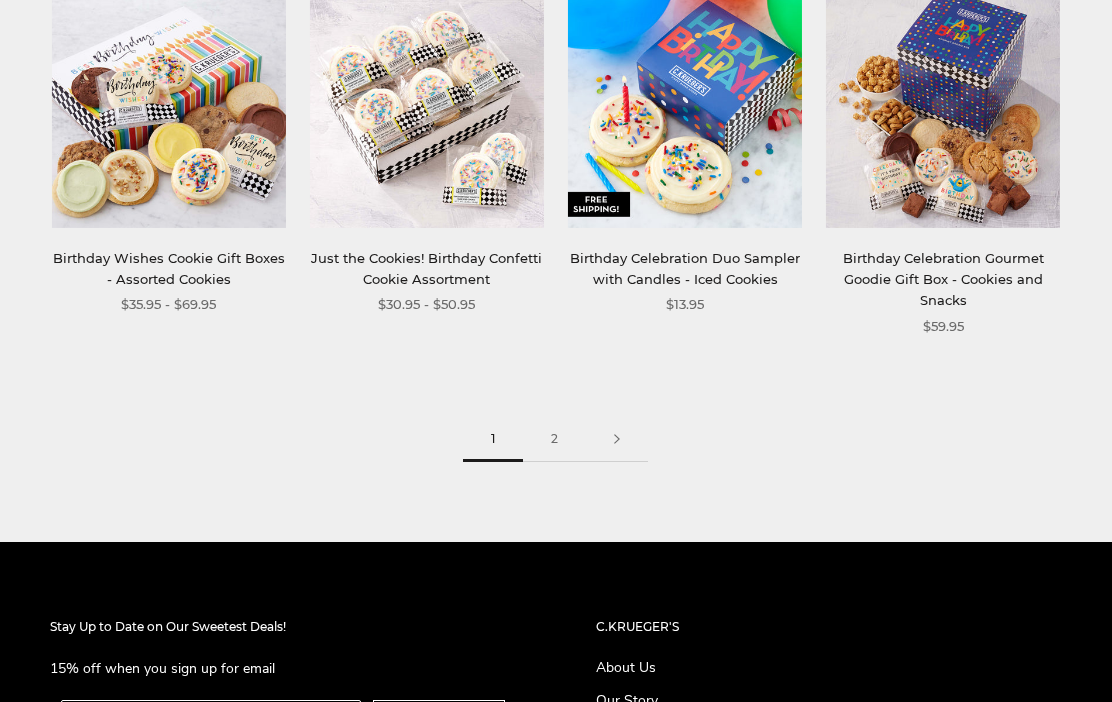 click at bounding box center [617, 439] 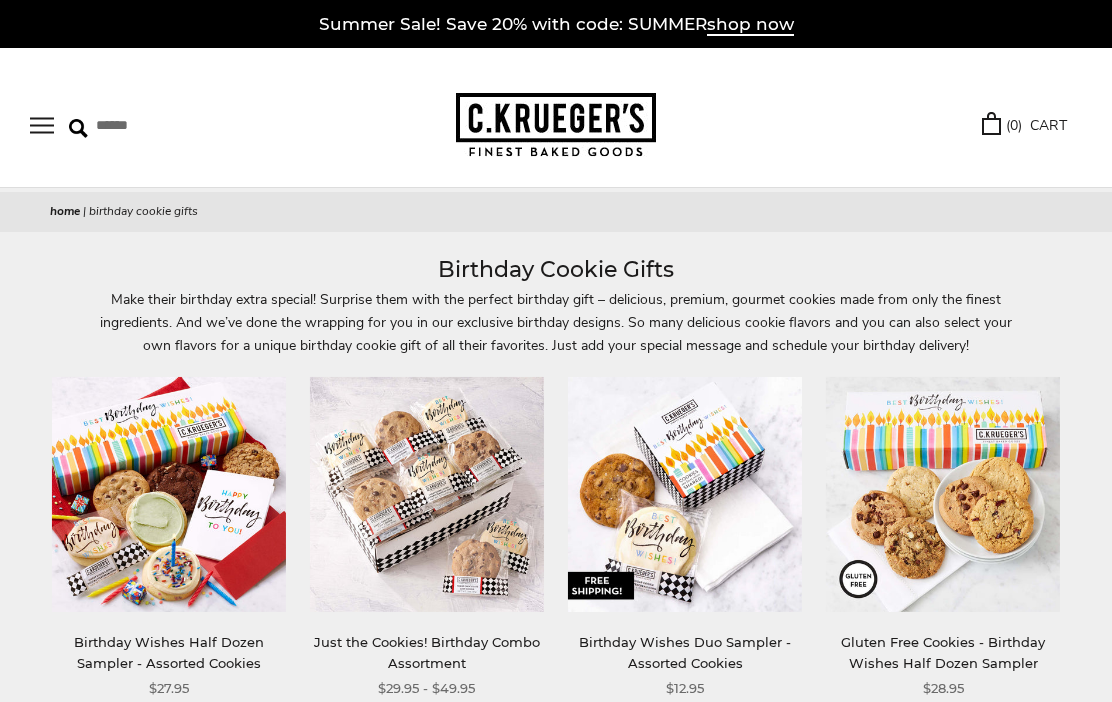 scroll, scrollTop: 0, scrollLeft: 0, axis: both 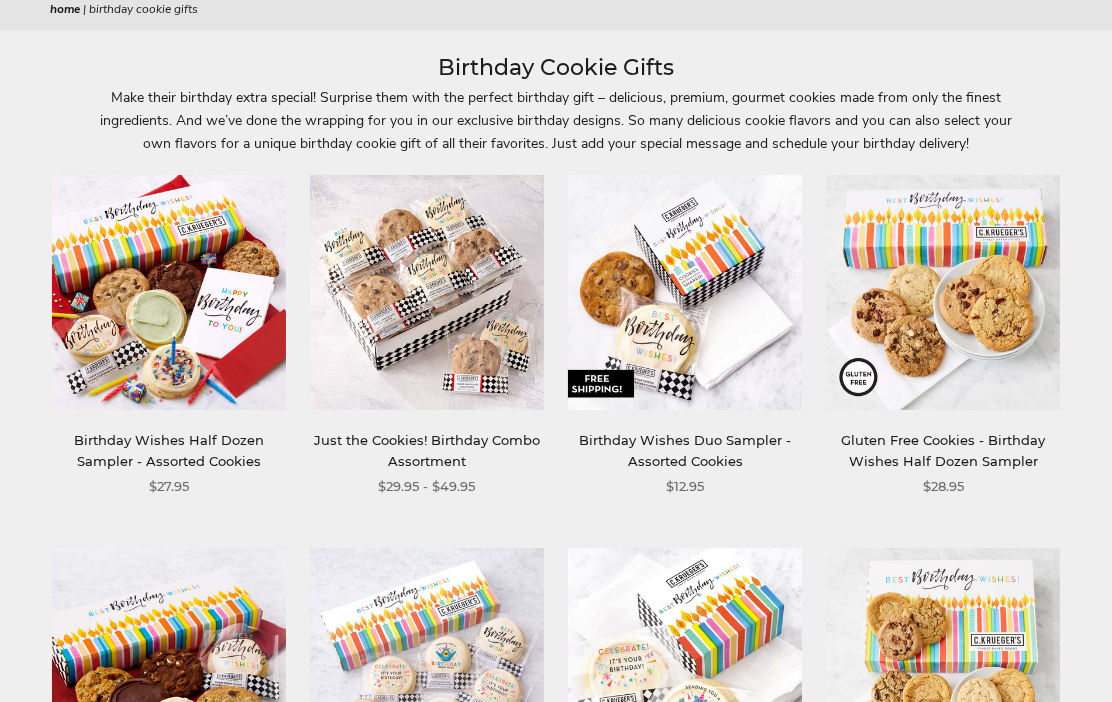 click on "Just the Cookies! Birthday Combo Assortment" at bounding box center [427, 451] 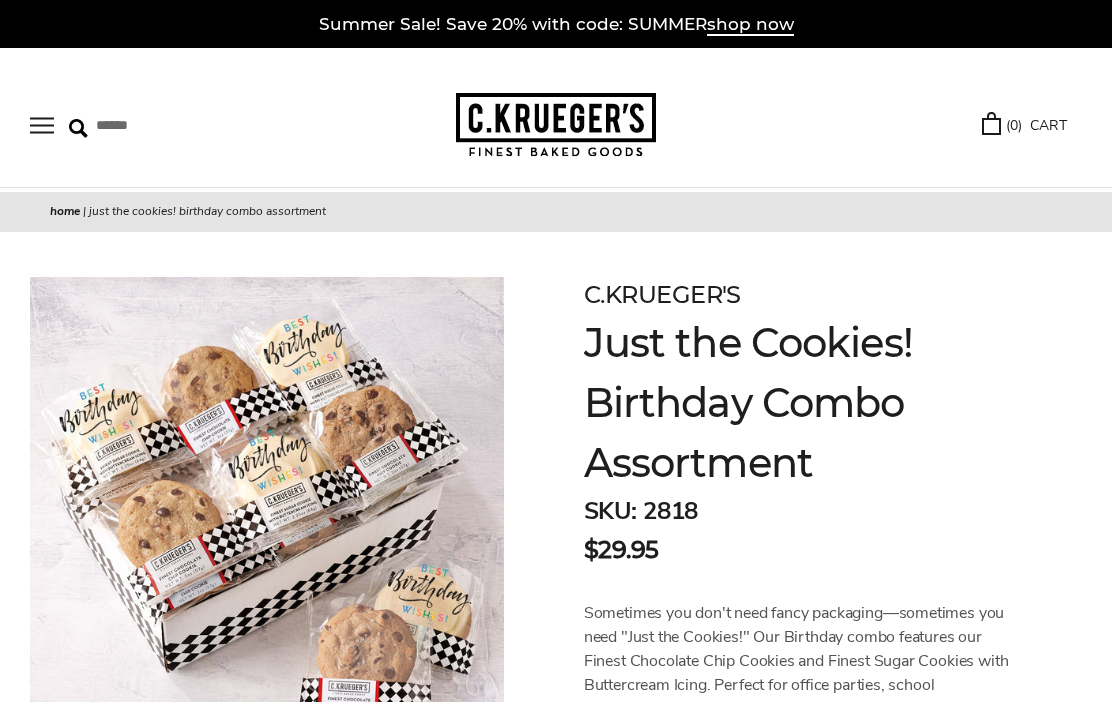 scroll, scrollTop: 0, scrollLeft: 0, axis: both 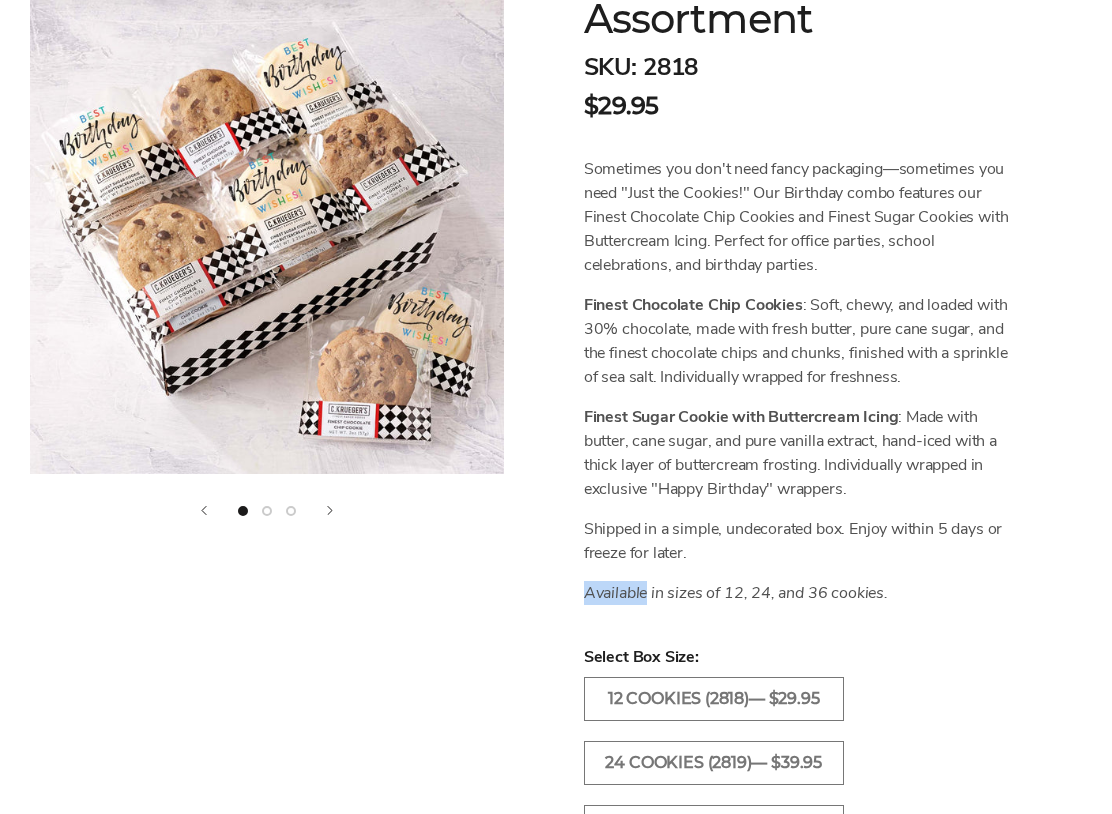 click on "C.KRUEGER'S
Just the Cookies! Birthday Combo Assortment
SKU:   2818
$29.95
/
Sometimes you don't need fancy packaging—sometimes you need "Just the Cookies!" Our Birthday combo features our Finest Chocolate Chip Cookies and Finest Sugar Cookies with Buttercream Icing. Perfect for office parties, school celebrations, and birthday parties.
Finest Chocolate Chip Cookies : Soft, chewy, and loaded with 30% chocolate, made with fresh butter, pure cane sugar, and the finest chocolate chips and chunks, finished with a sprinkle of sea salt. Individually wrapped for freshness.
Finest Sugar Cookie with Buttercream Icing
Shipped in a simple, undecorated box. Enjoy within 5 days or freeze for later." at bounding box center [823, 601] 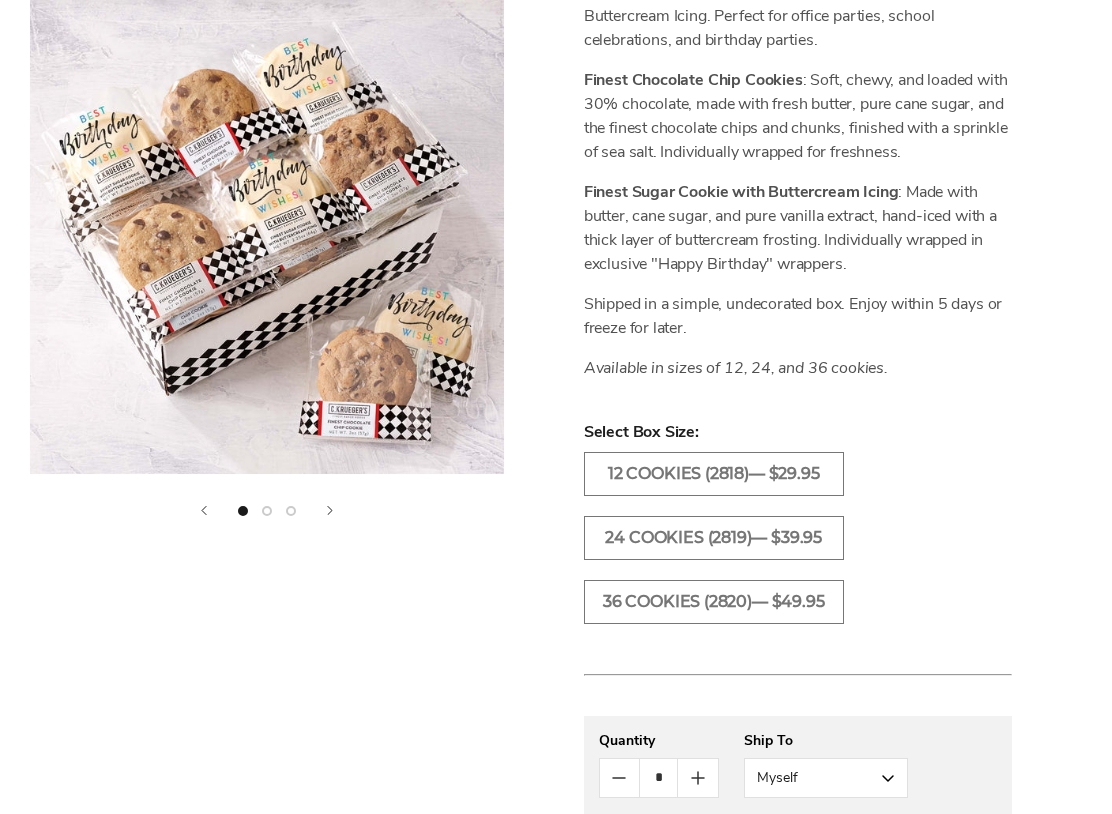 scroll, scrollTop: 669, scrollLeft: 0, axis: vertical 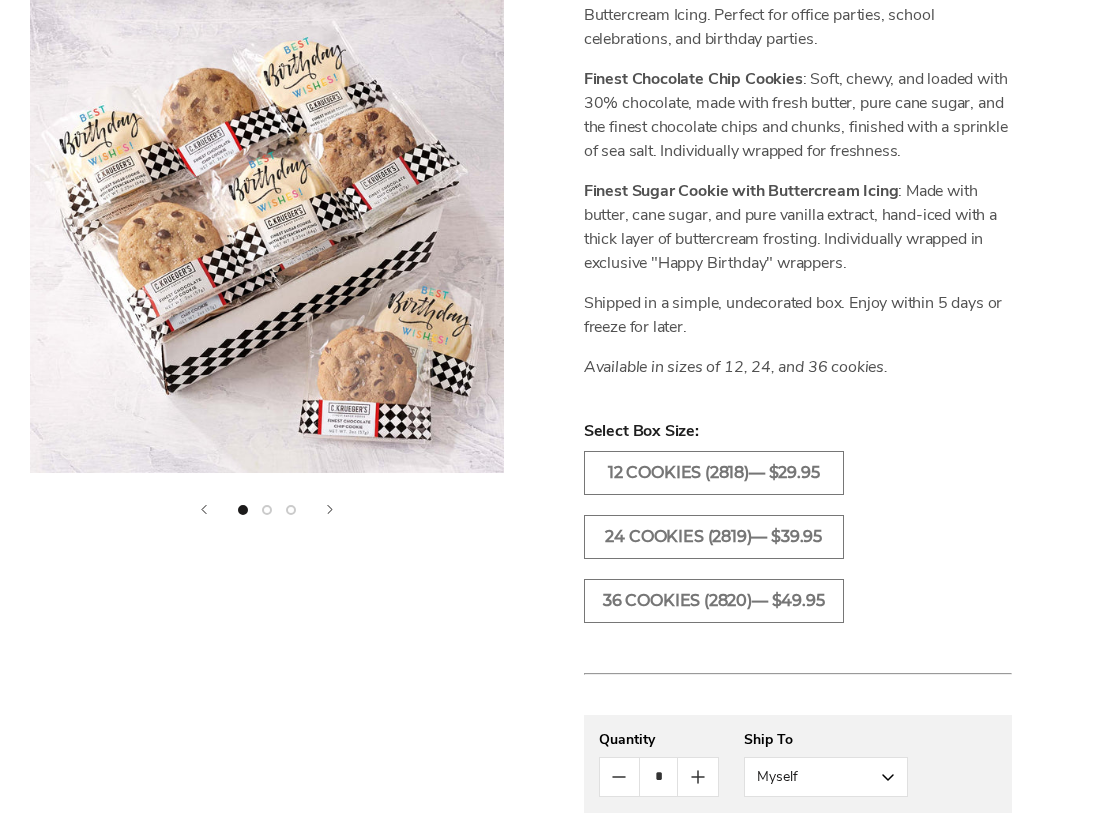 click on "36 COOKIES (2820)— $49.95" at bounding box center (714, 602) 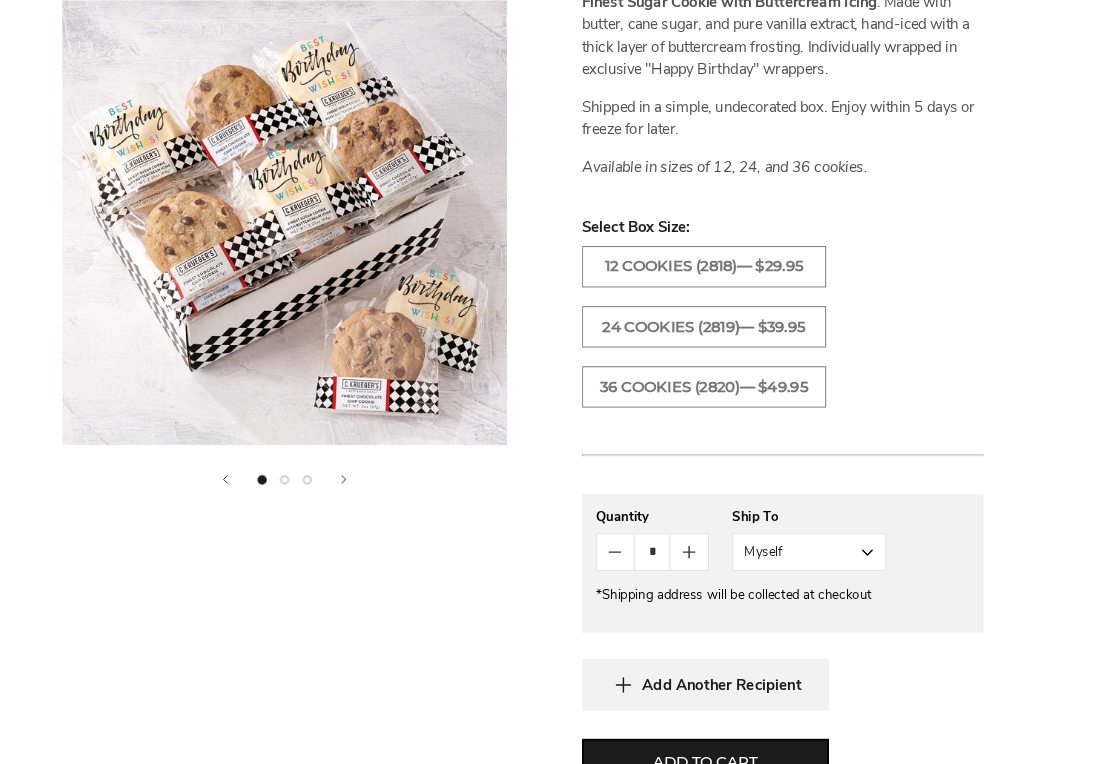 scroll, scrollTop: 960, scrollLeft: 0, axis: vertical 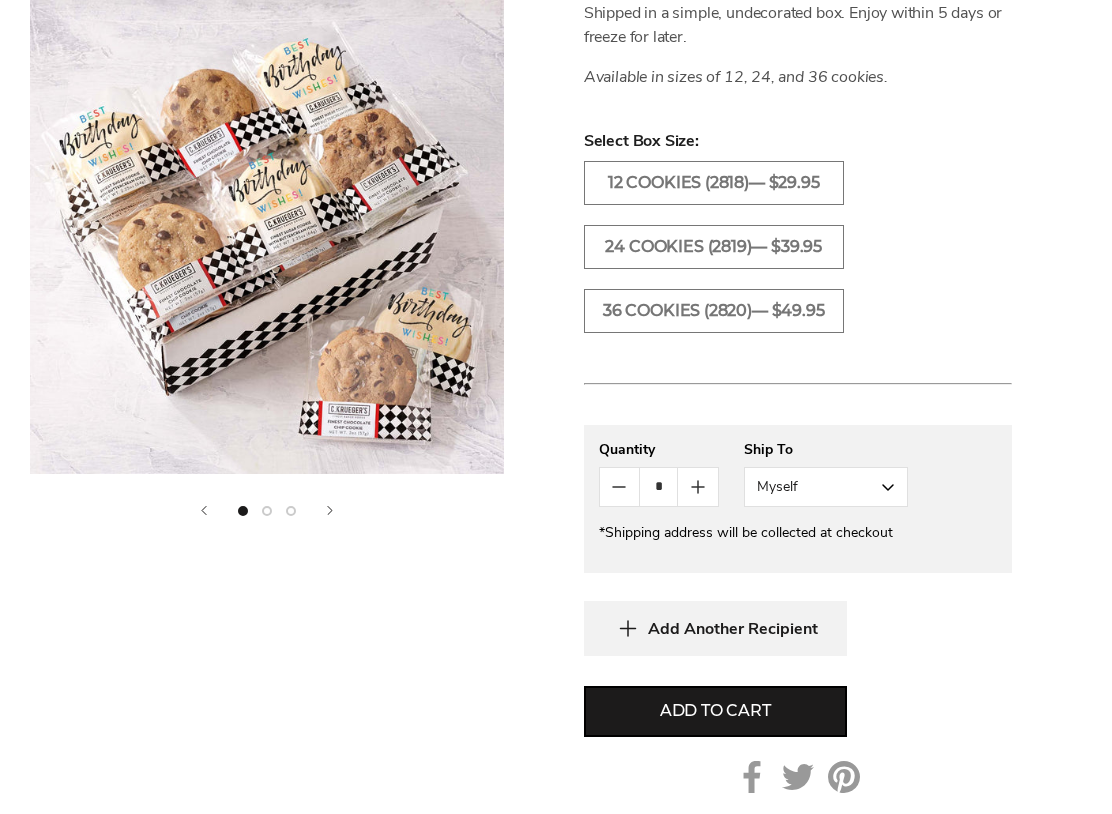 click on "Myself" at bounding box center (826, 487) 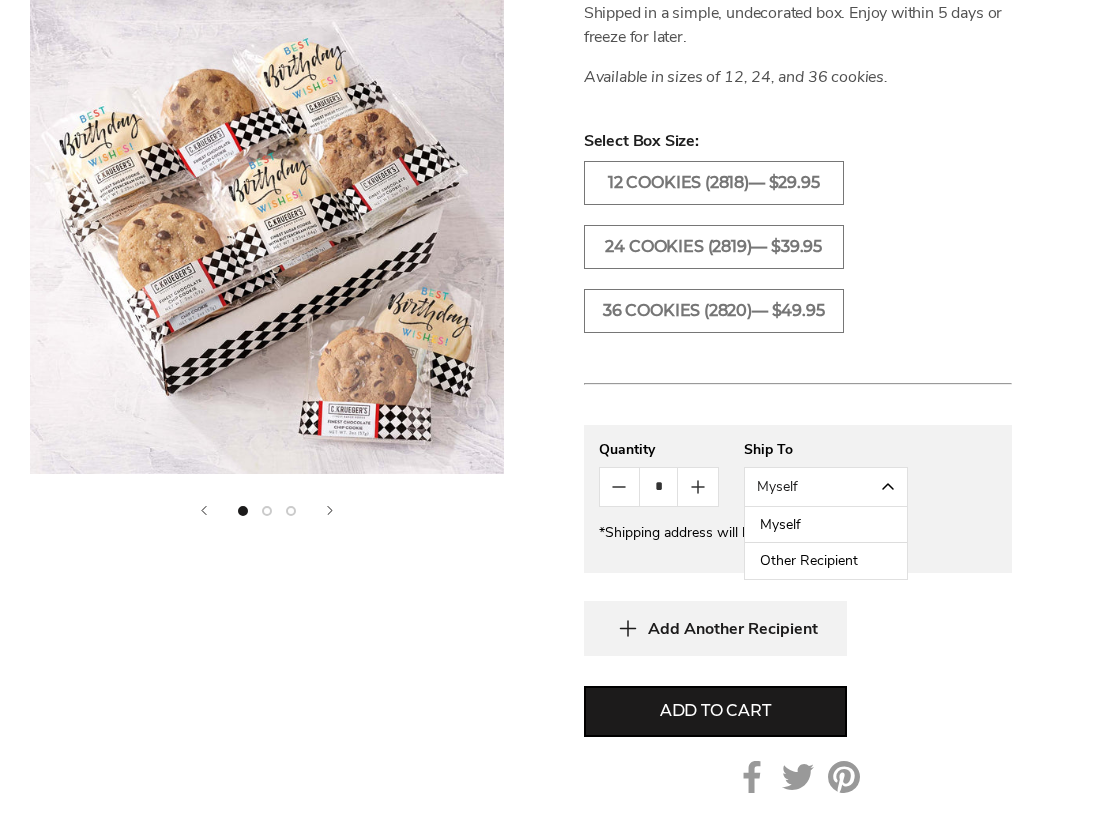 click on "Other Recipient" at bounding box center (826, 561) 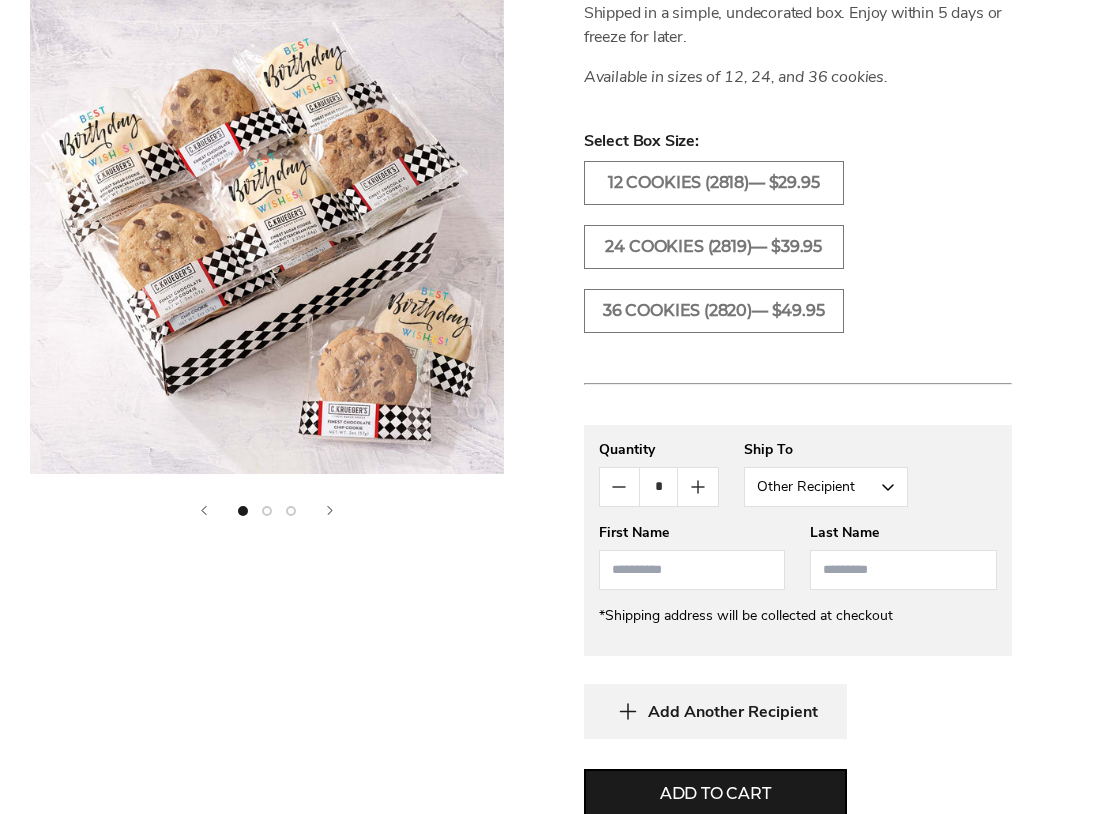 click at bounding box center (692, 570) 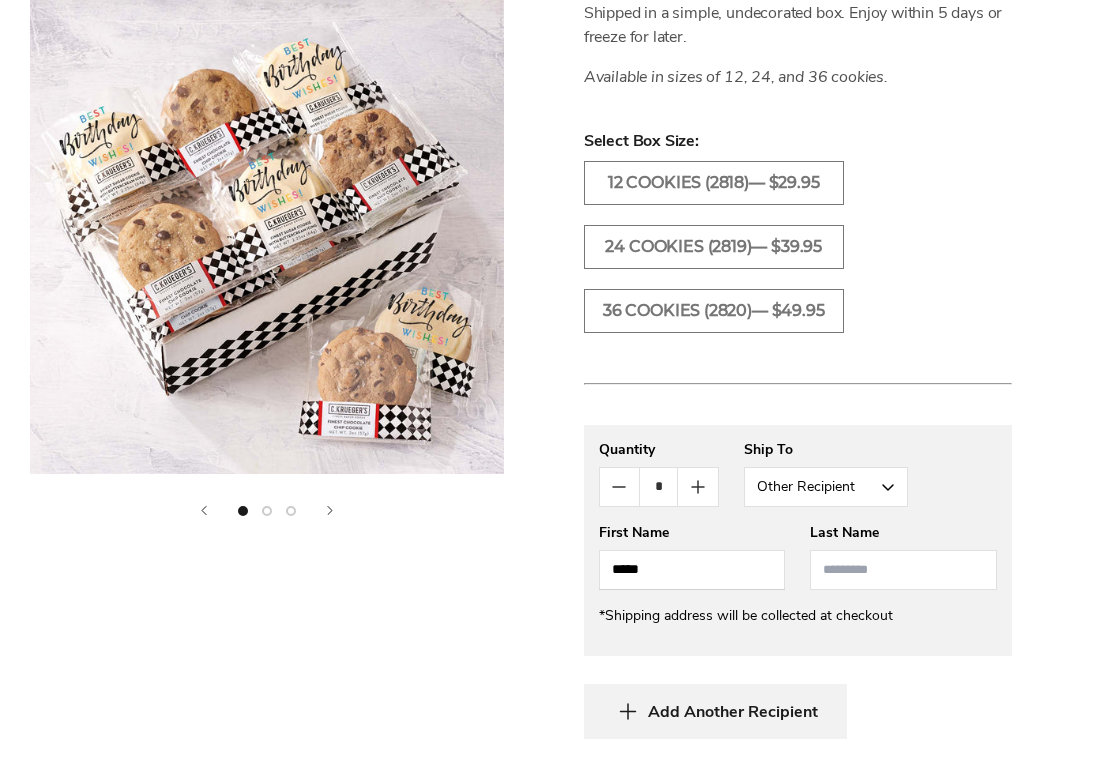 type on "*****" 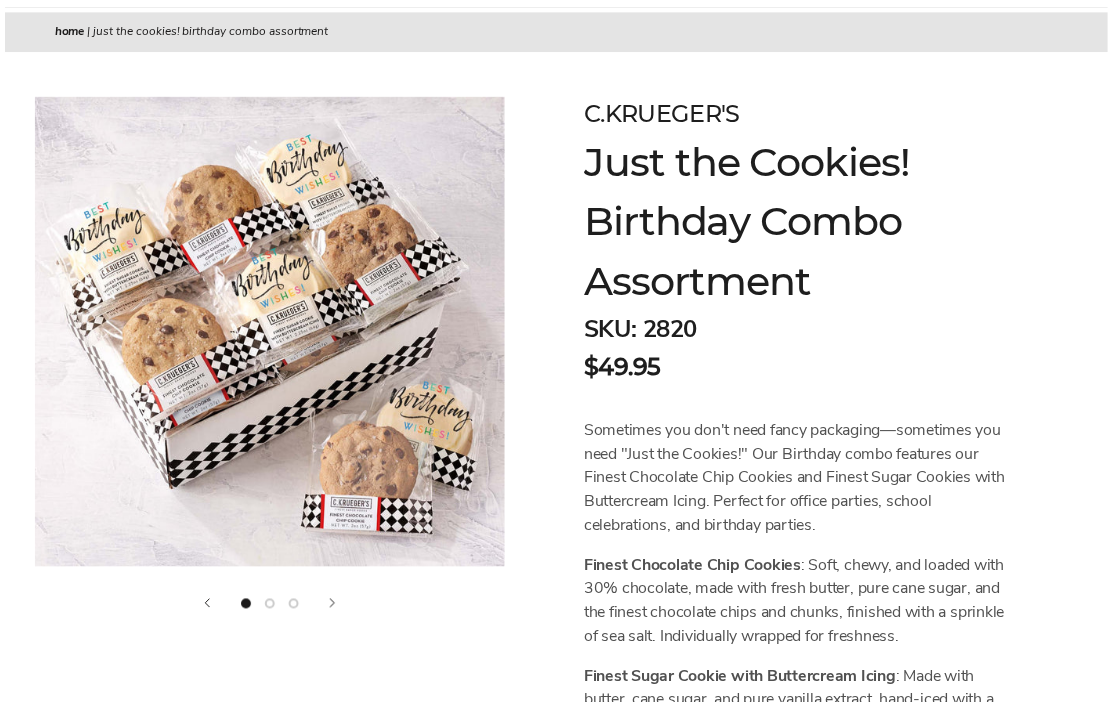 scroll, scrollTop: 0, scrollLeft: 0, axis: both 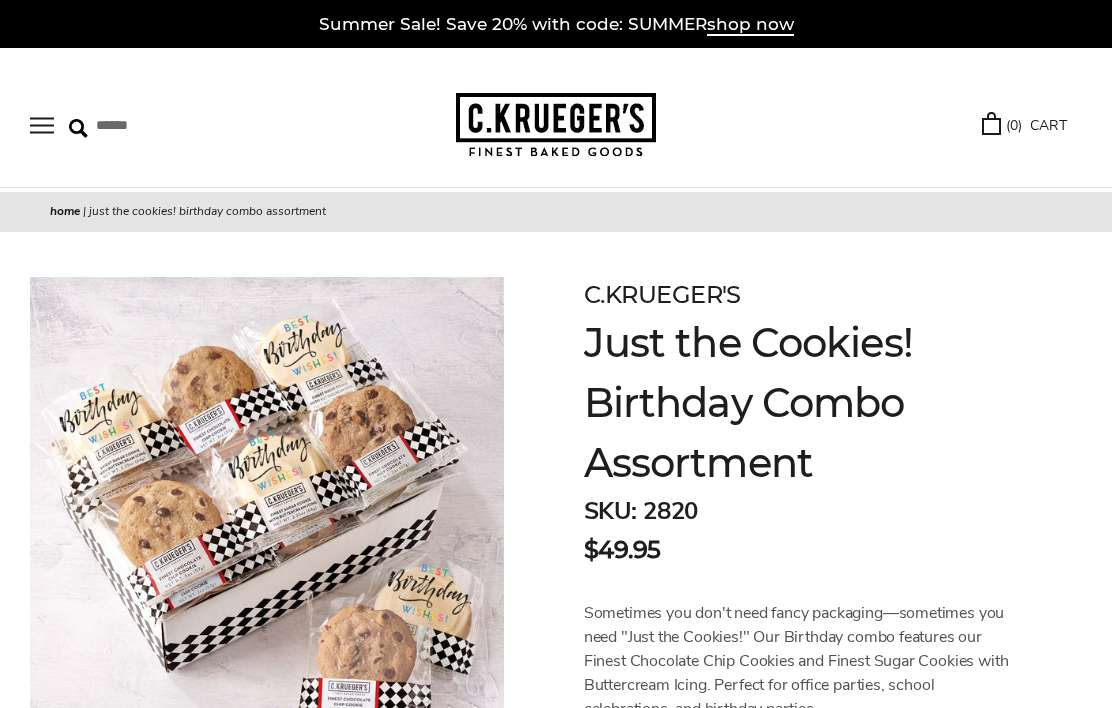 type on "*******" 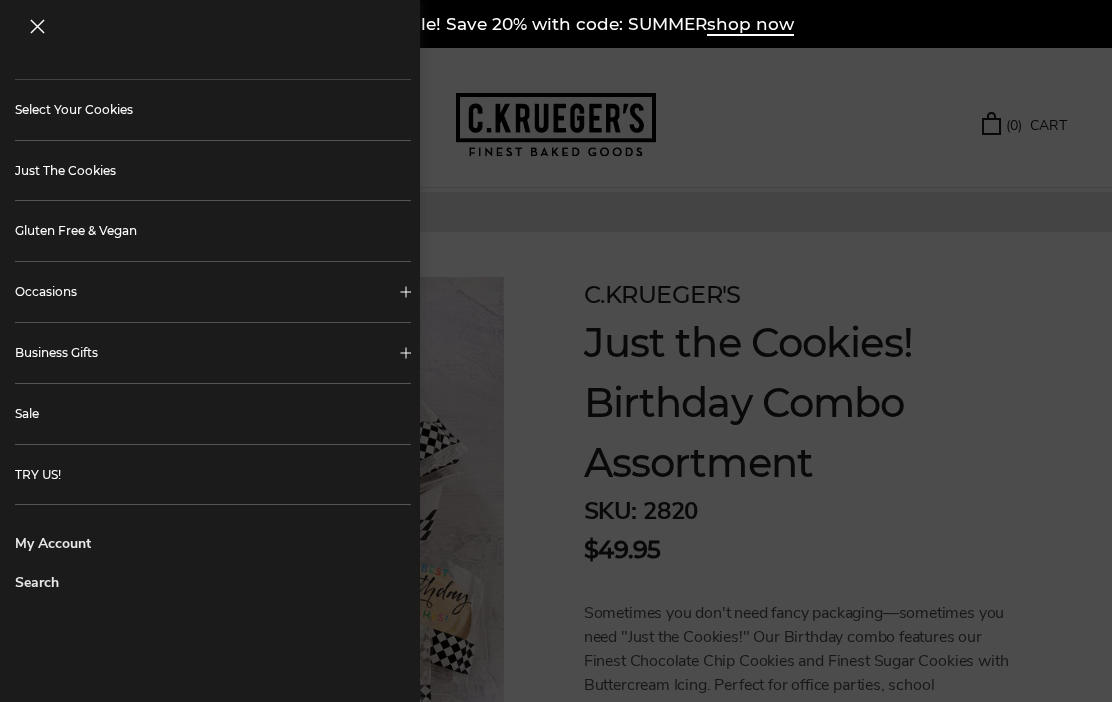 scroll, scrollTop: 465, scrollLeft: 0, axis: vertical 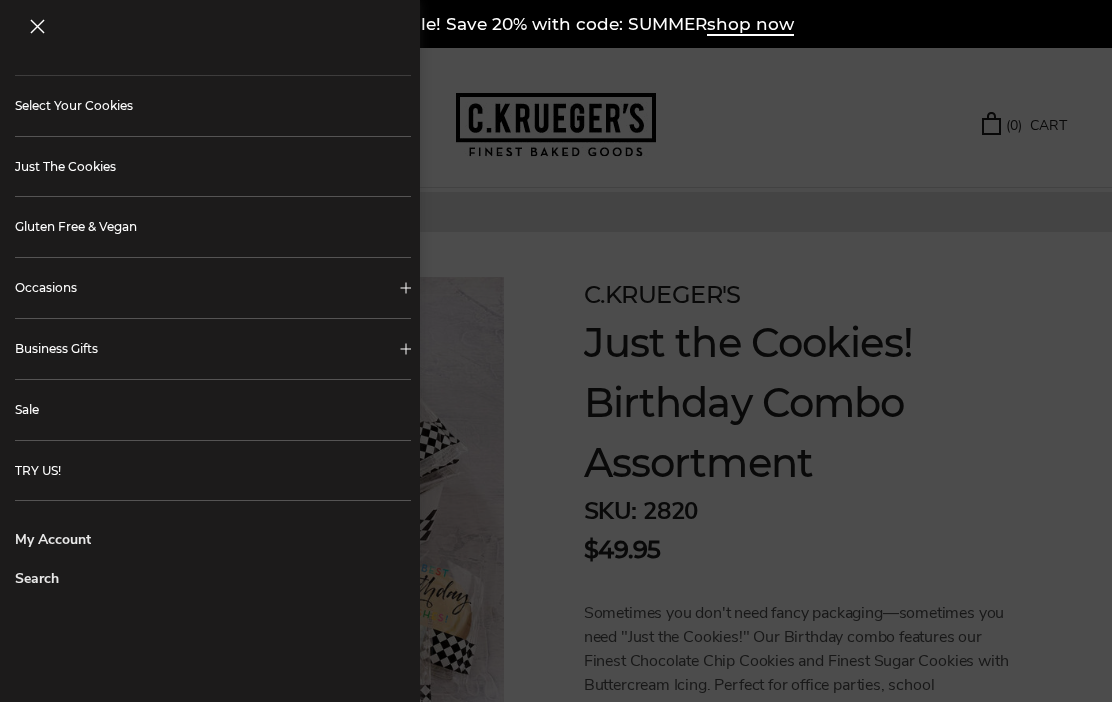 click on "Business Gifts" at bounding box center (213, 349) 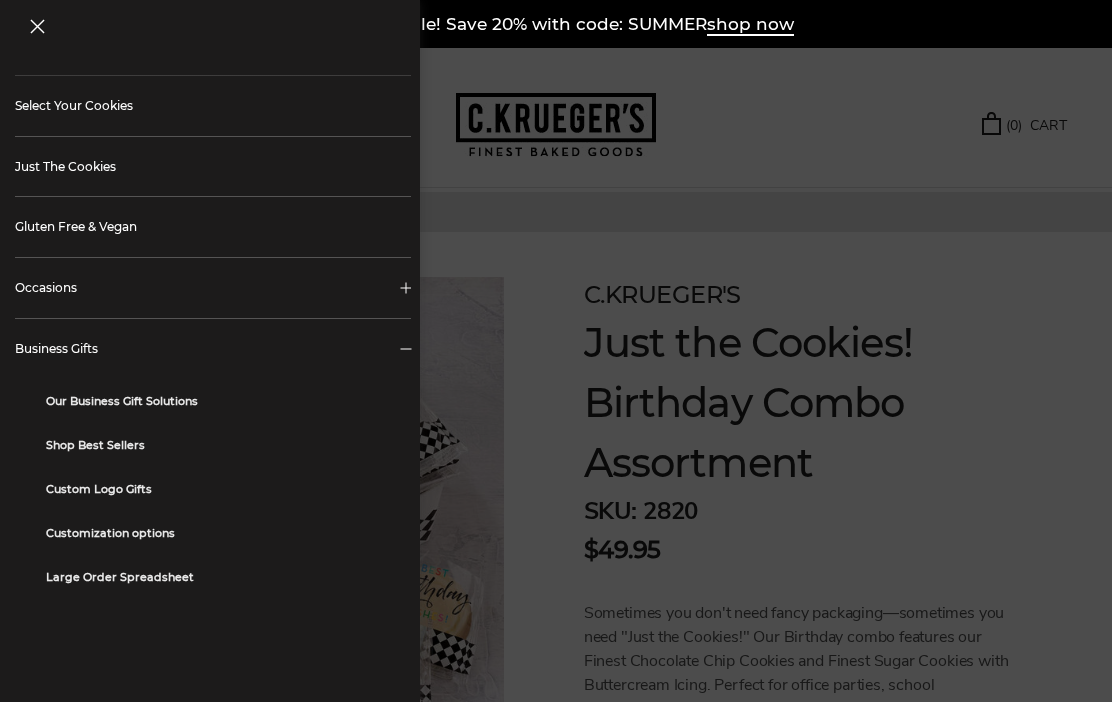 click at bounding box center (556, 351) 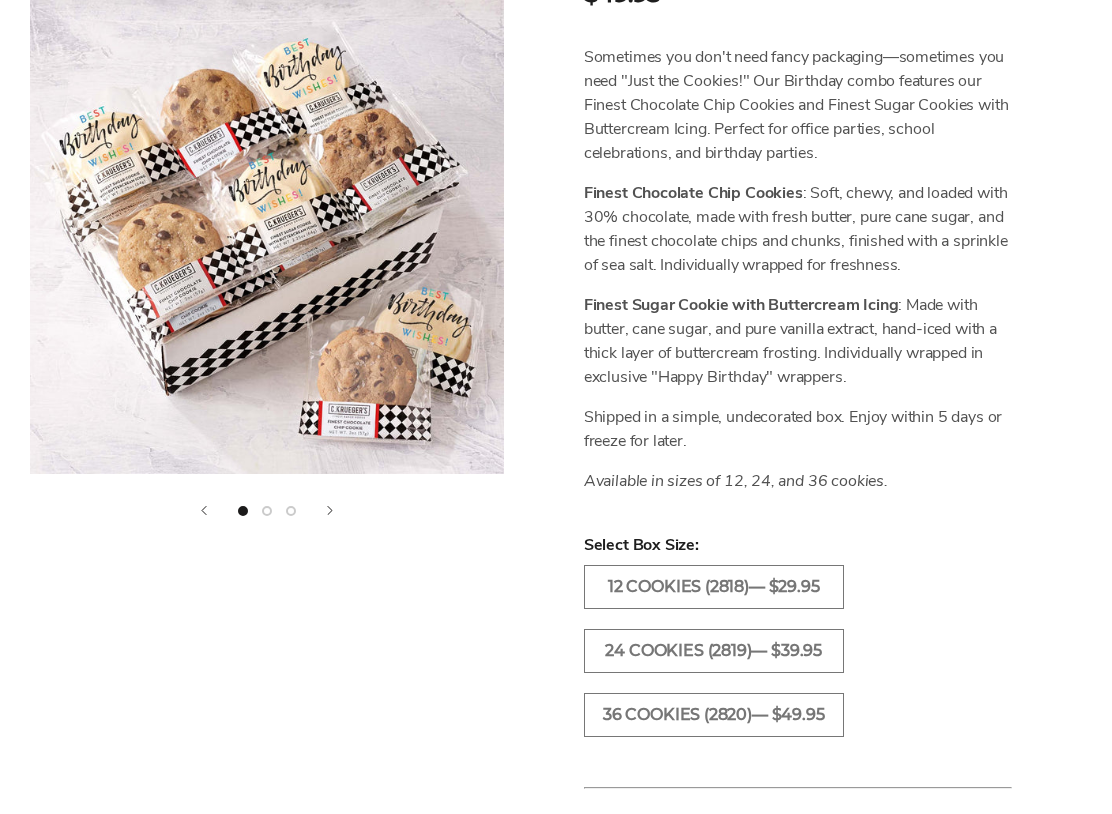 scroll, scrollTop: 659, scrollLeft: 0, axis: vertical 